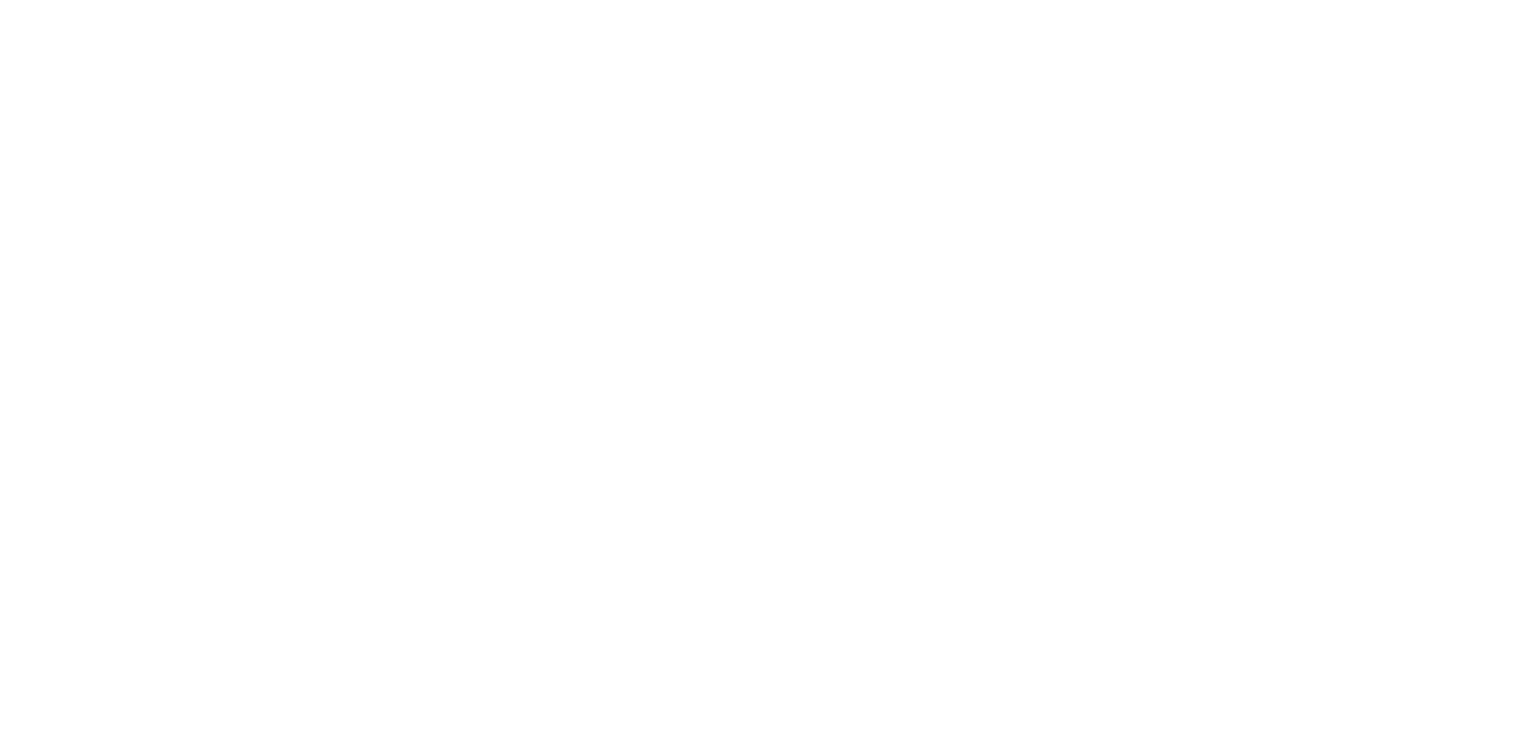 scroll, scrollTop: 0, scrollLeft: 0, axis: both 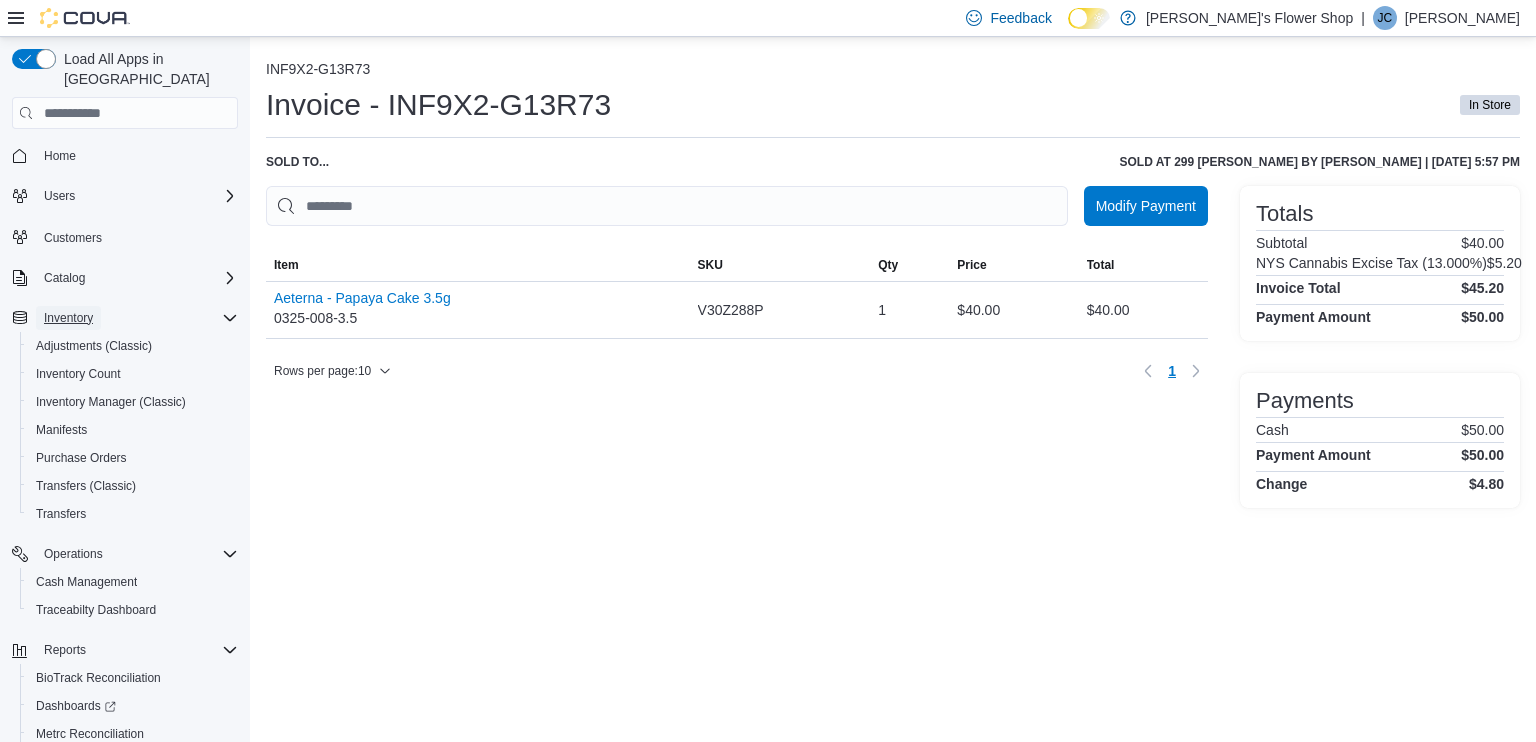 click on "Inventory" at bounding box center [68, 318] 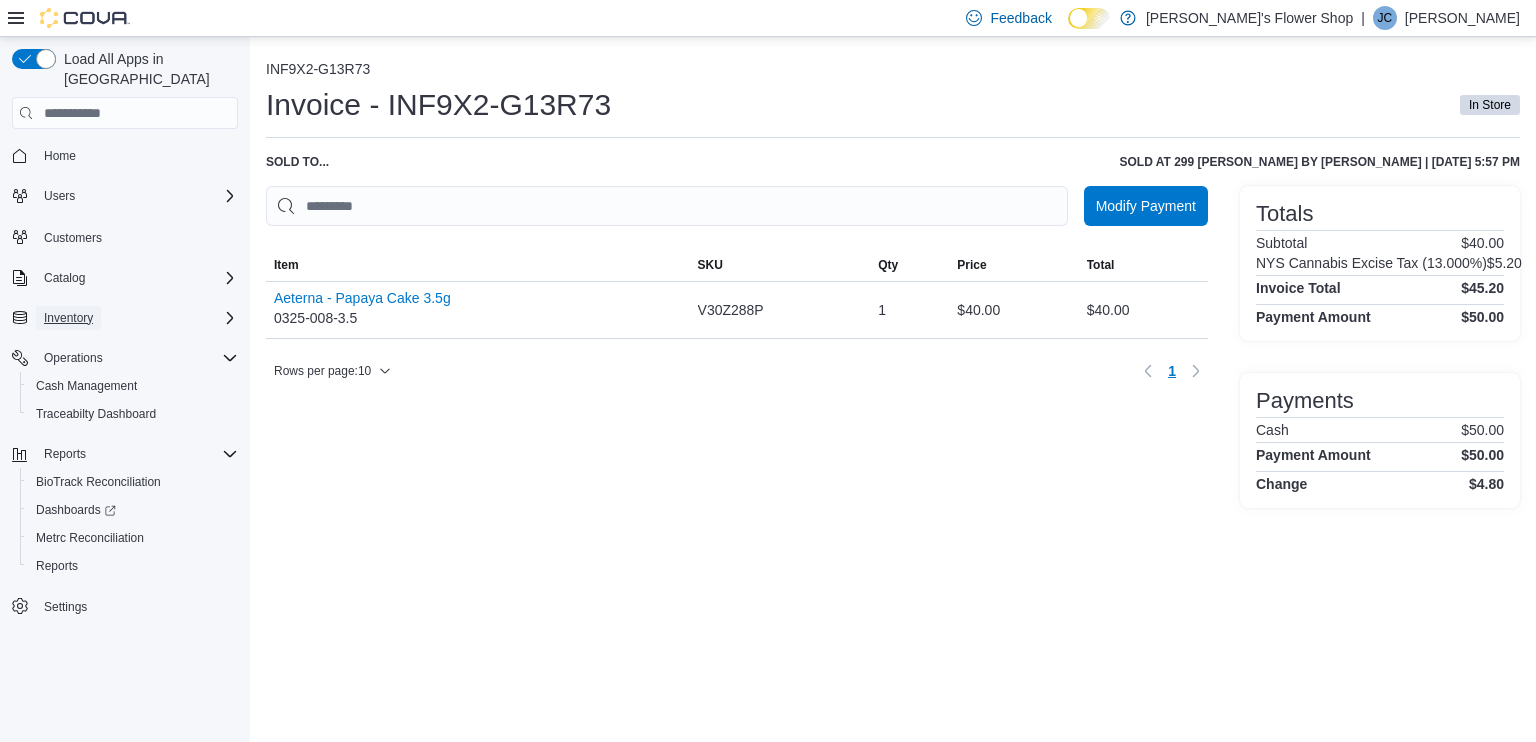 click on "Inventory" at bounding box center [68, 318] 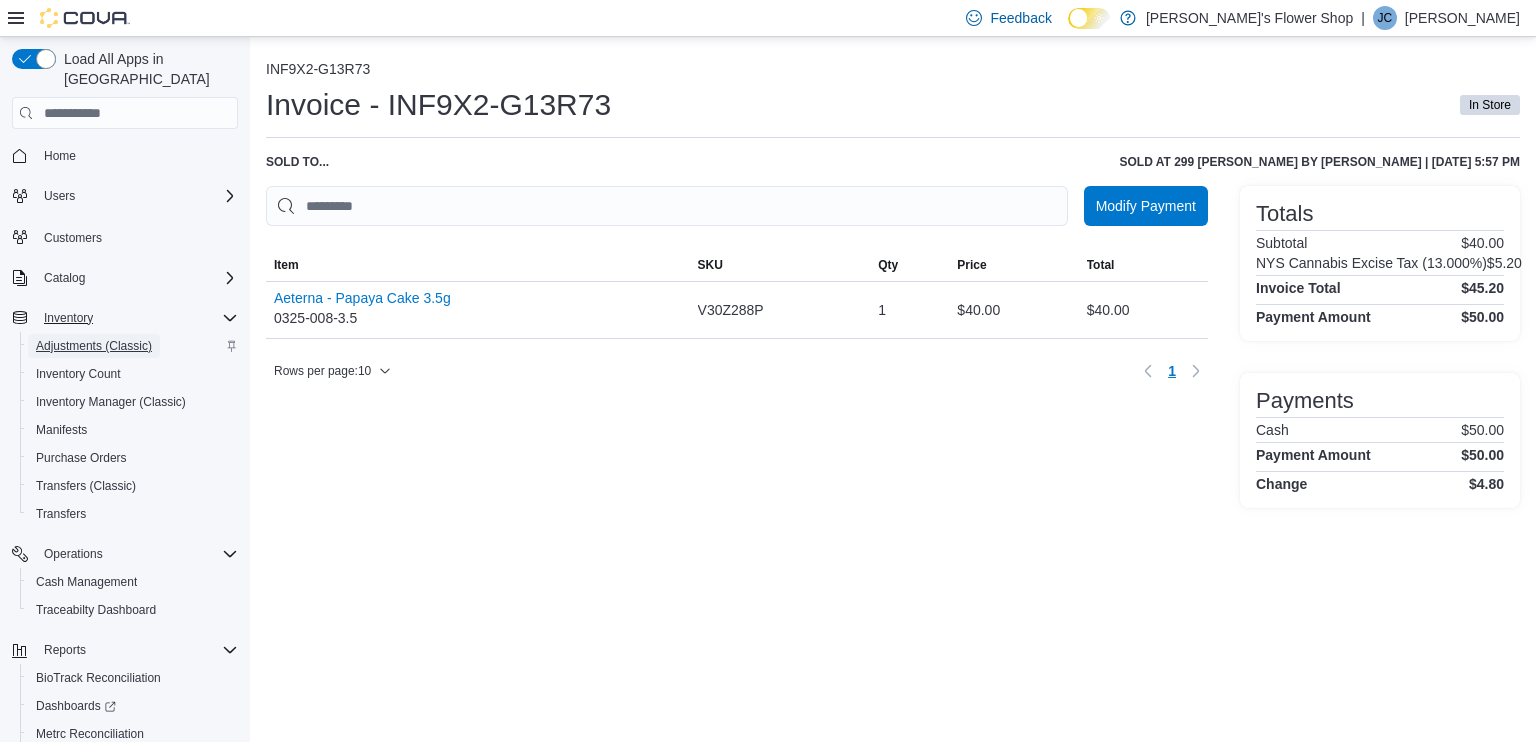 click on "Adjustments (Classic)" at bounding box center [94, 346] 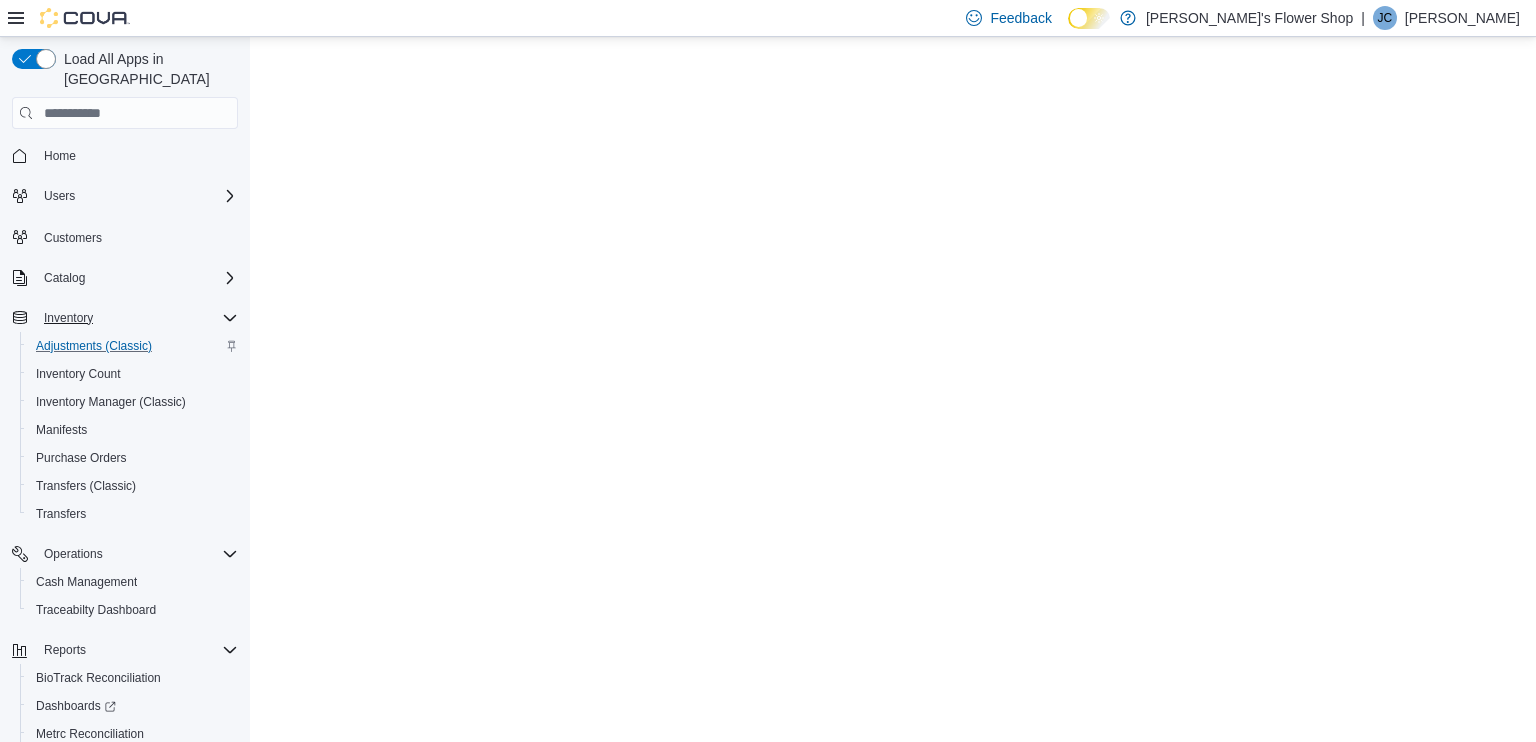 scroll, scrollTop: 0, scrollLeft: 0, axis: both 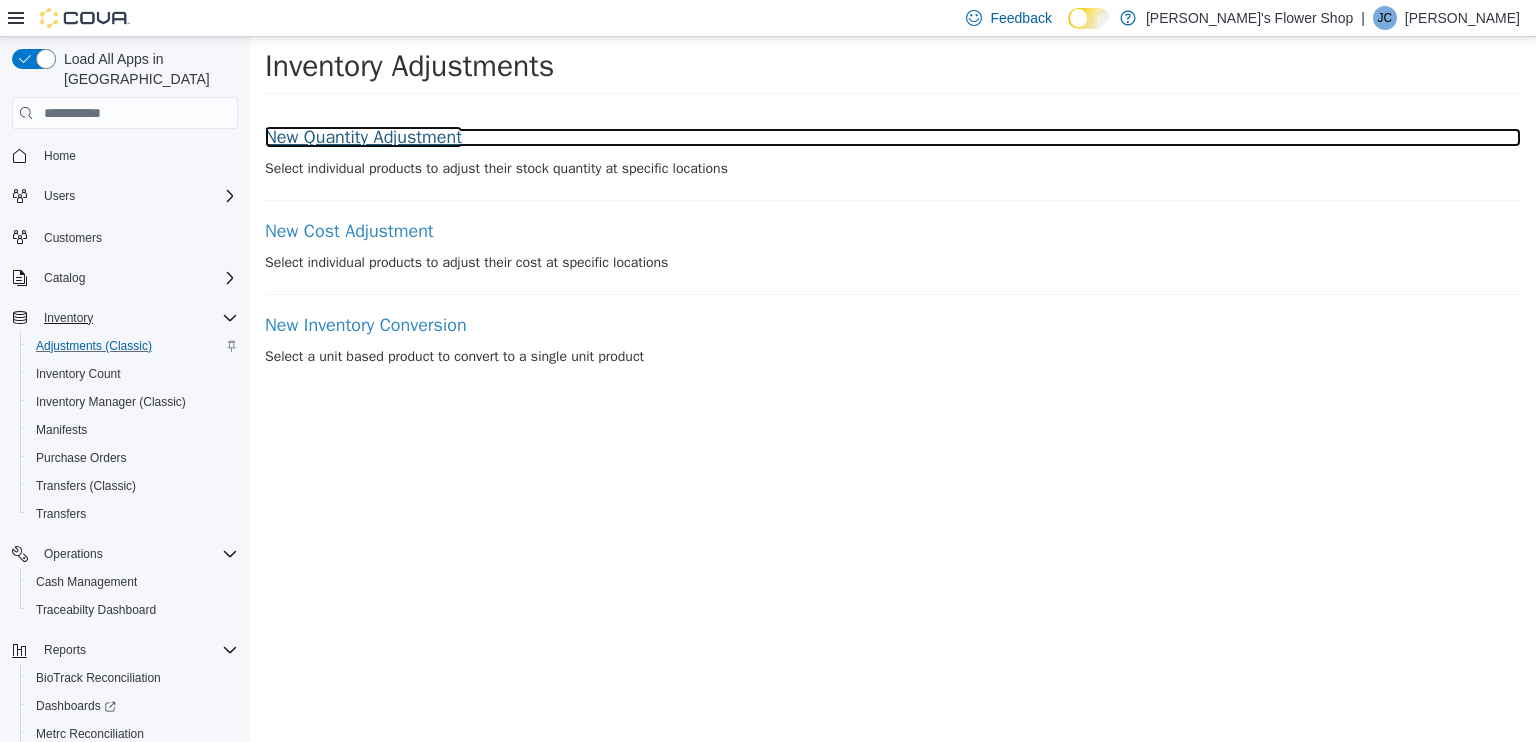 click on "New Quantity Adjustment" at bounding box center (893, 138) 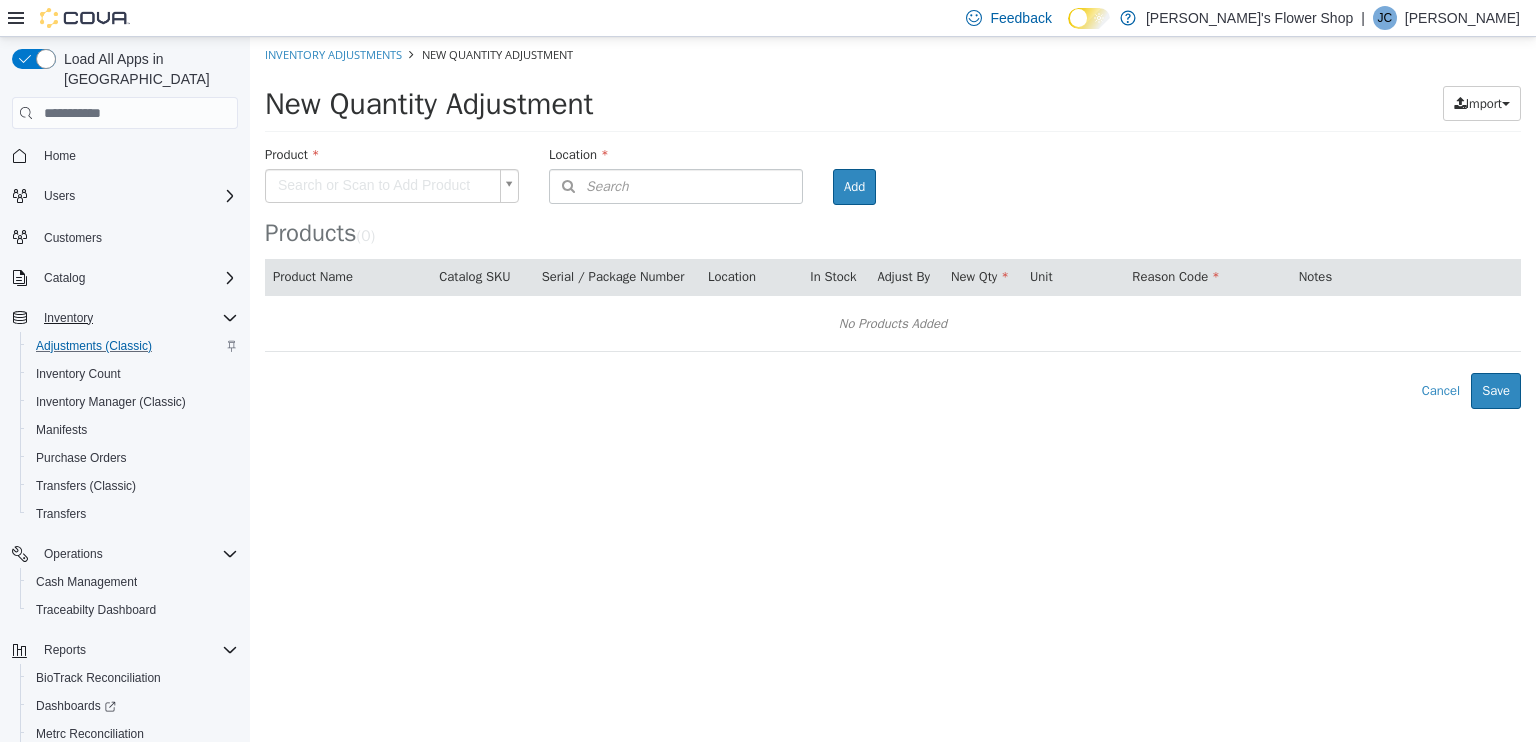 click on "×
Inventory Adjustments
New Quantity Adjustment
New Quantity Adjustment
Import  Inventory Export (.CSV) Package List (.TXT)
Product     Search or Scan to Add Product                             Location Search Type 3 or more characters or browse       Misha's Flower Shop     (1)         299 [PERSON_NAME]         Room   Add Products  ( 0 ) Product Name Catalog SKU Serial / Package Number Location In Stock Adjust By New Qty Unit Reason Code Notes No Products Added Error saving adjustment please resolve the errors above. Cancel Save" at bounding box center (893, 223) 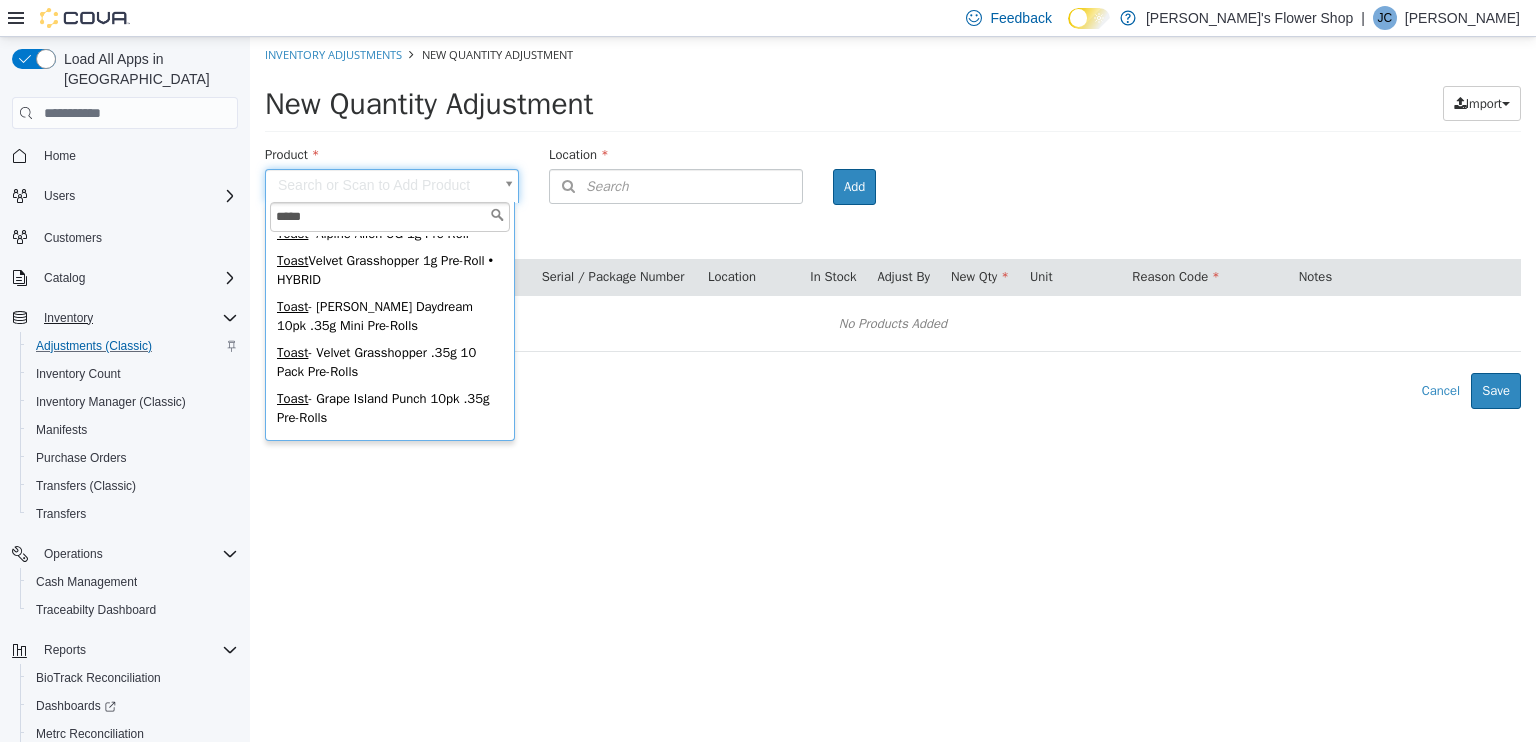 scroll, scrollTop: 182, scrollLeft: 0, axis: vertical 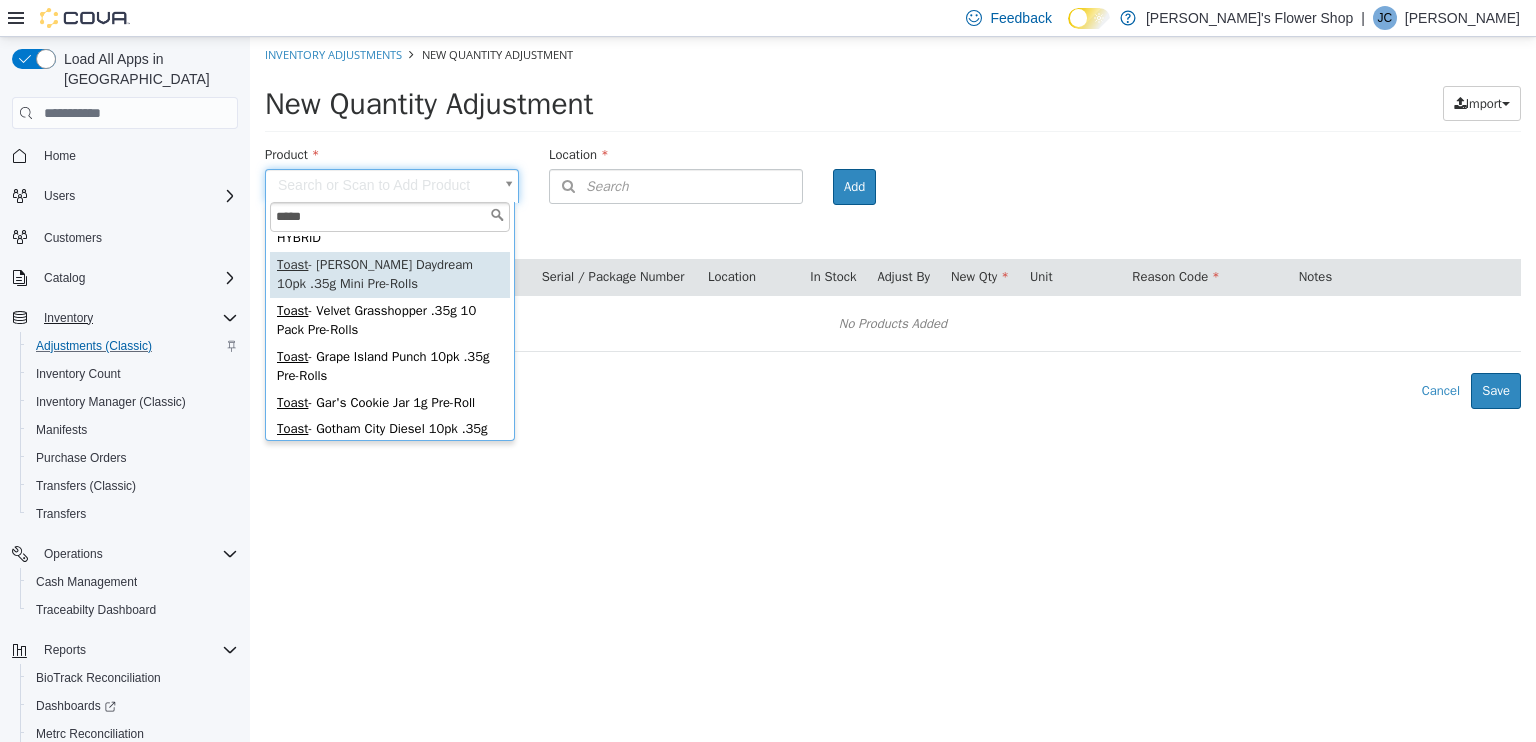 type on "*****" 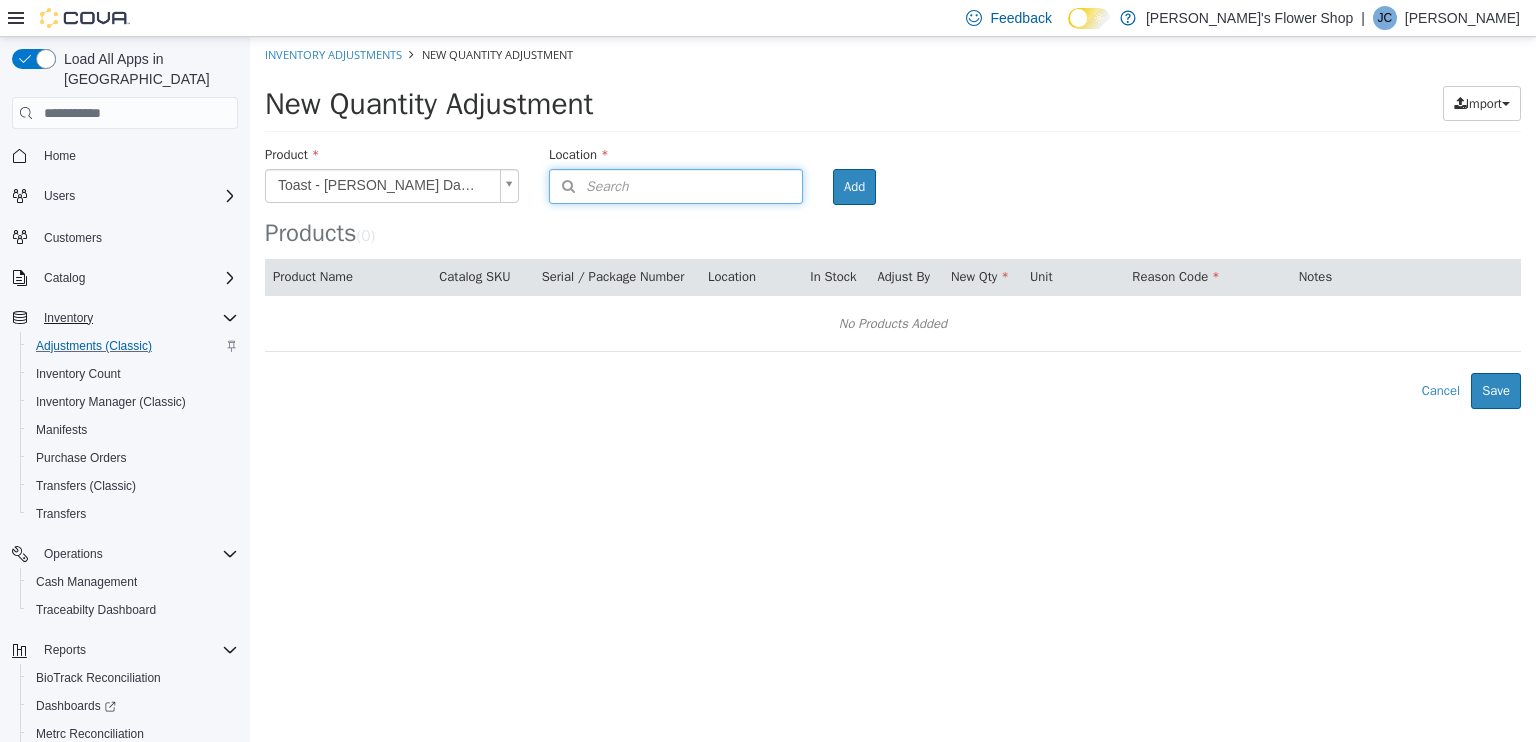 click on "Search" at bounding box center (676, 186) 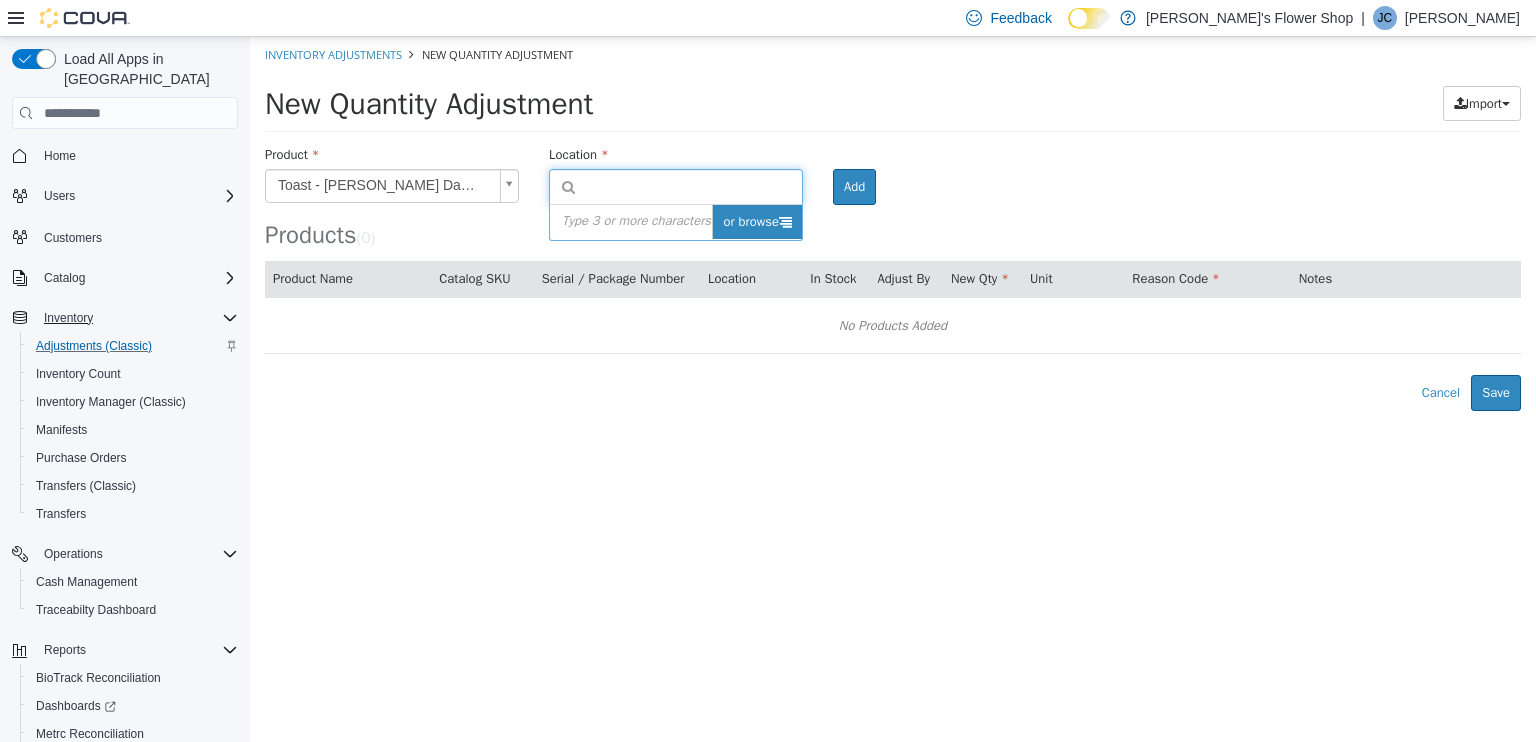 click on "or browse" at bounding box center (757, 222) 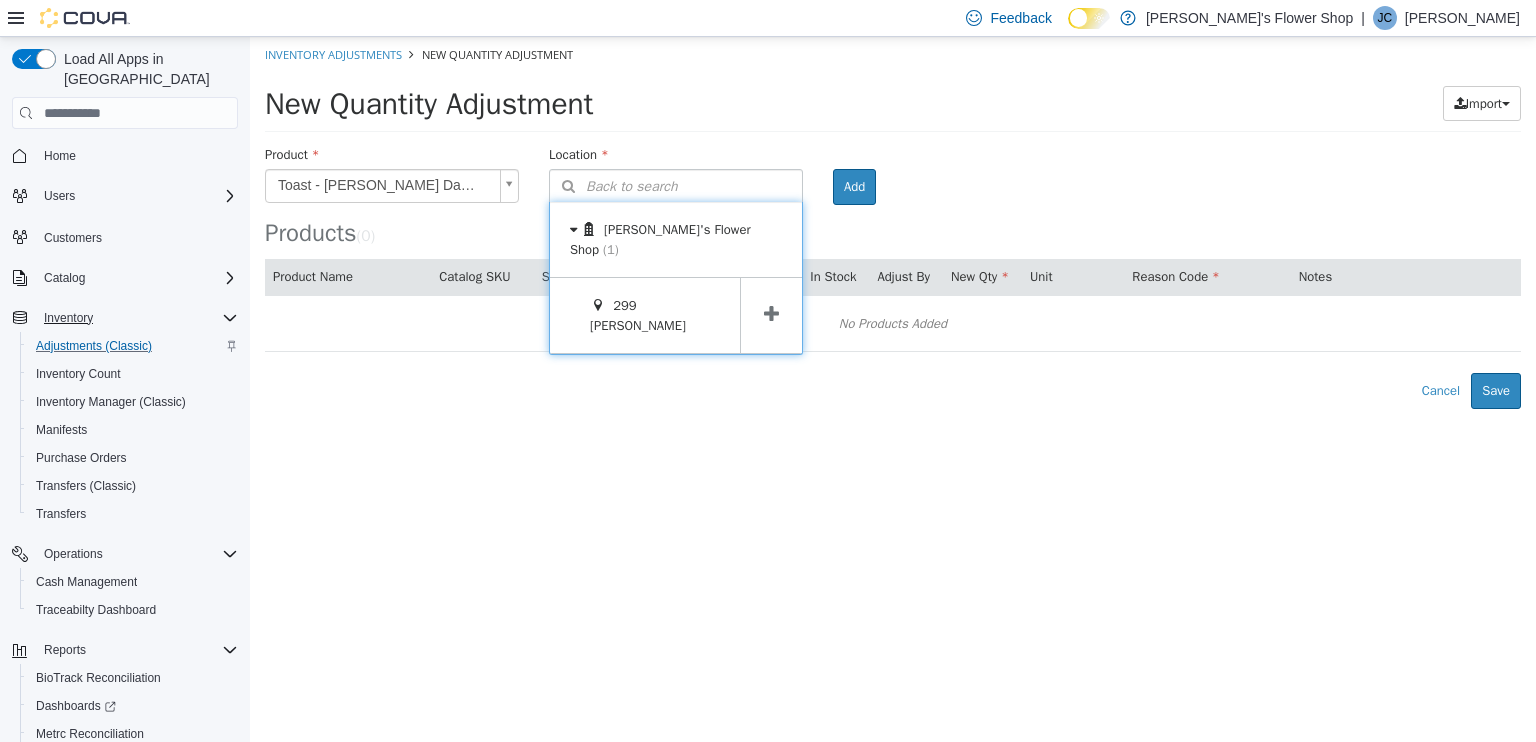 click at bounding box center (771, 315) 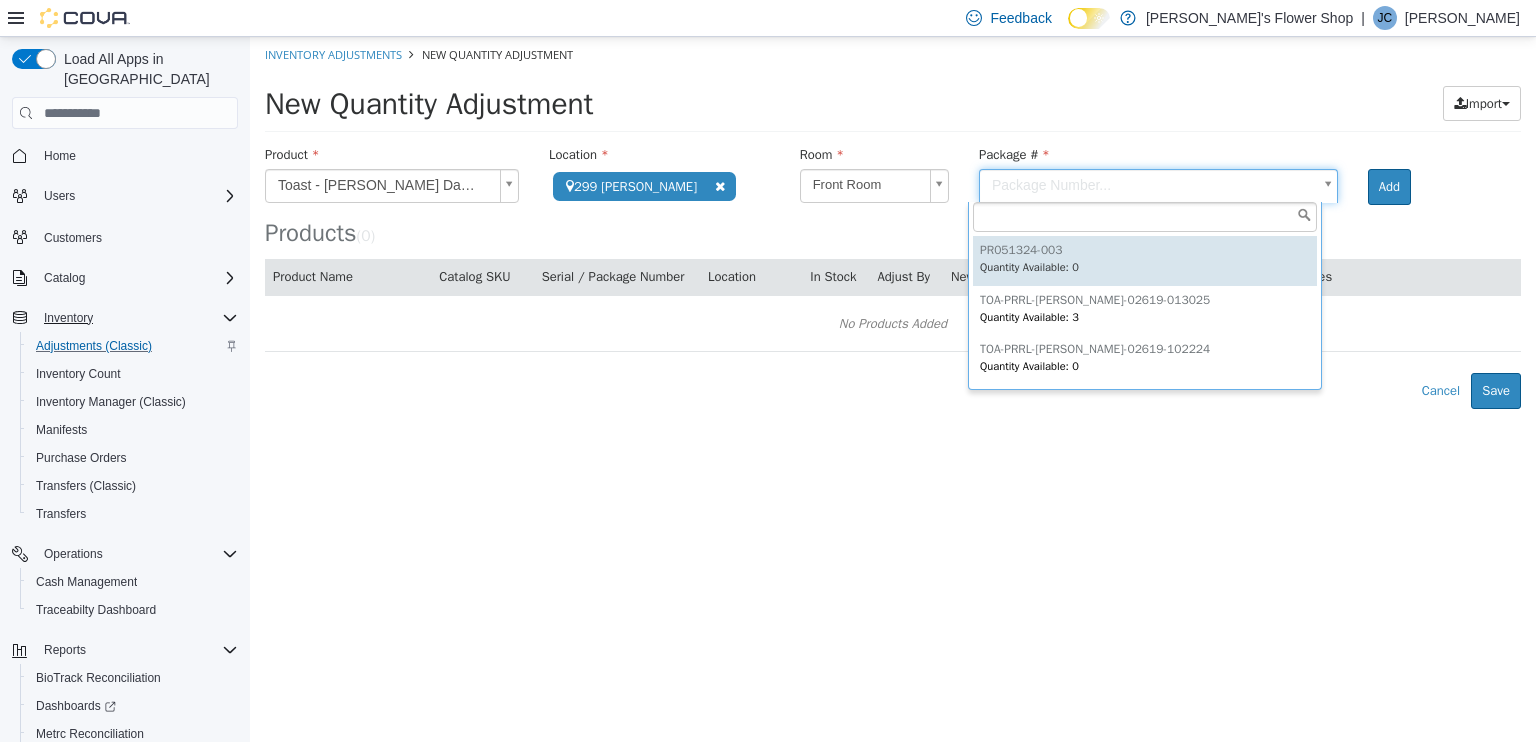 click on "**********" at bounding box center (893, 223) 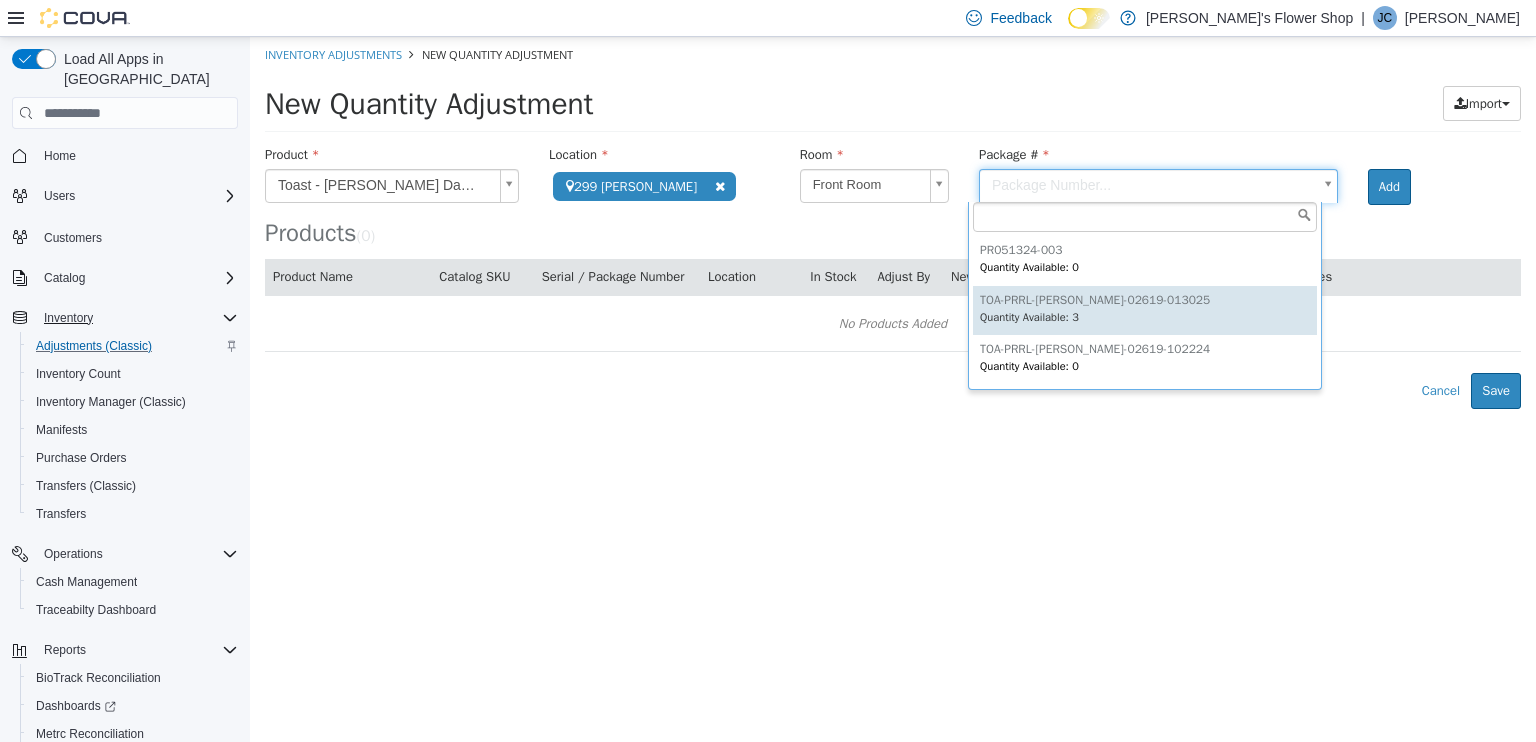 type on "**********" 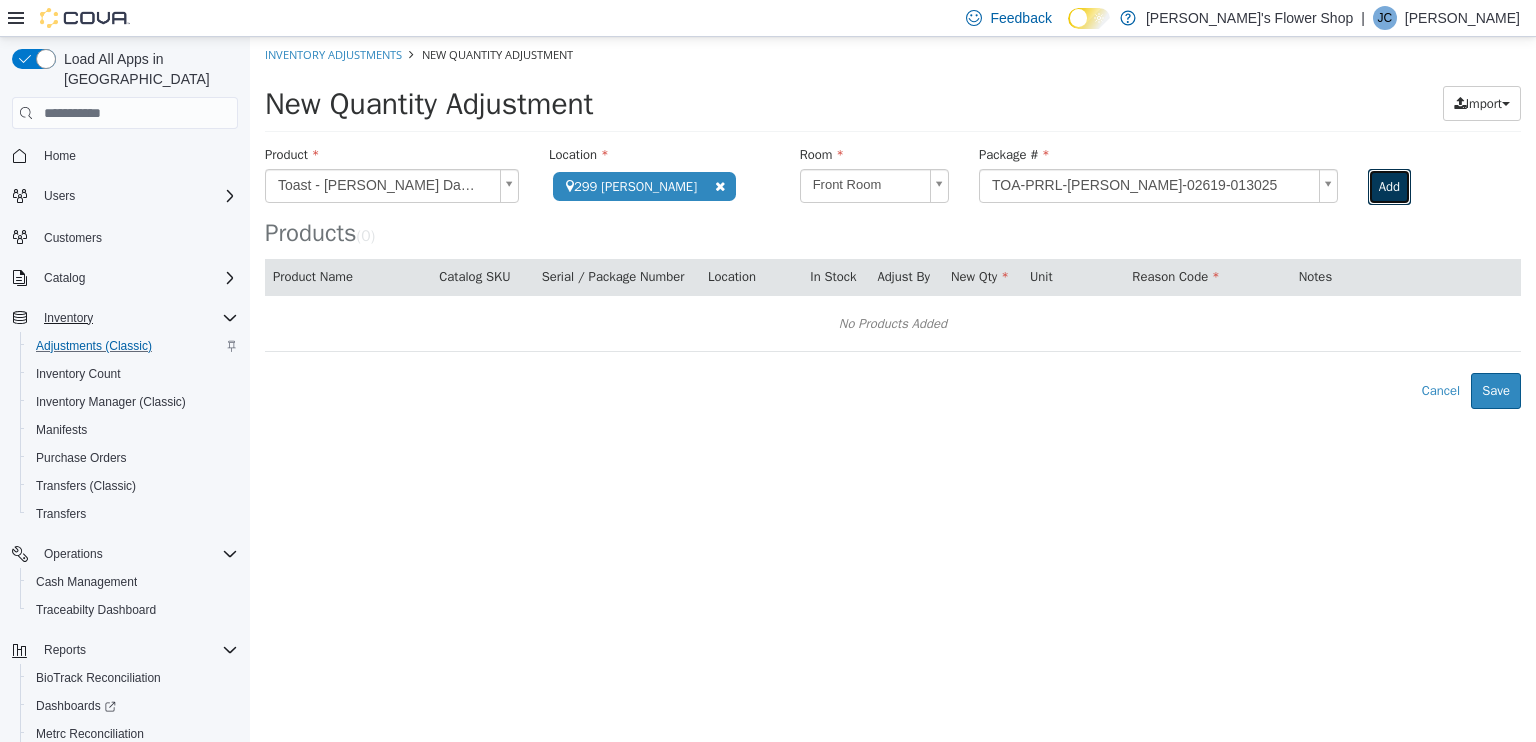 click on "Add" at bounding box center [1389, 187] 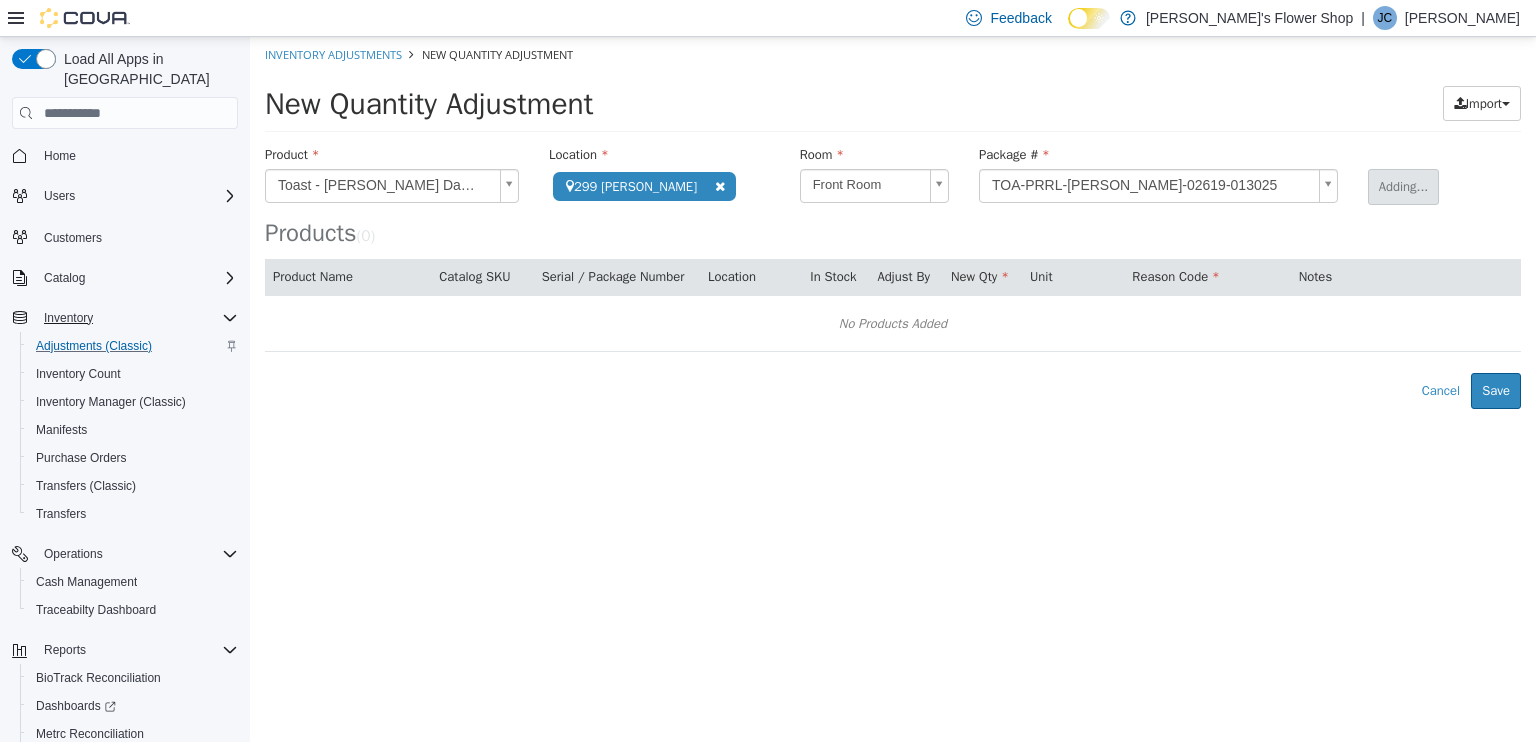 type 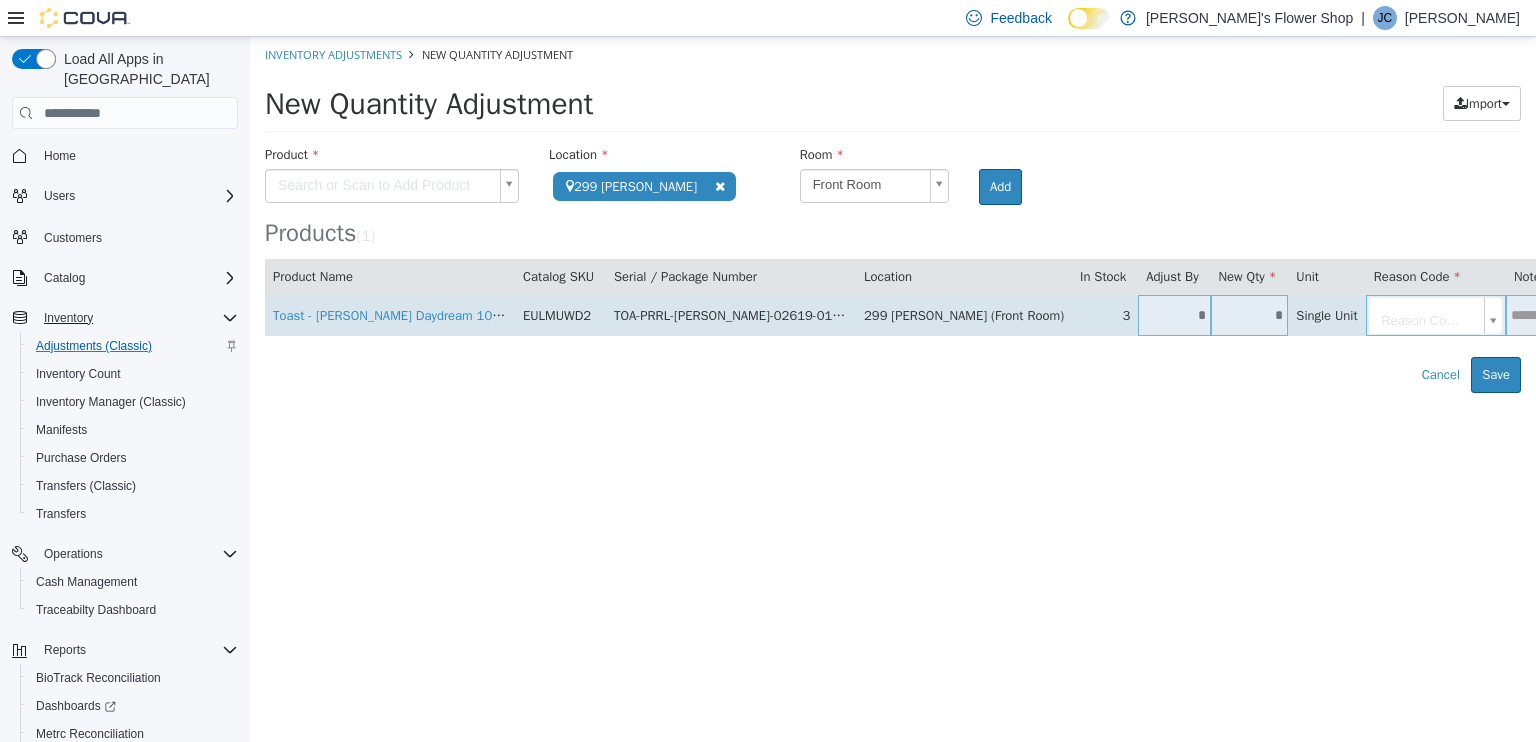 click on "*" at bounding box center [1174, 315] 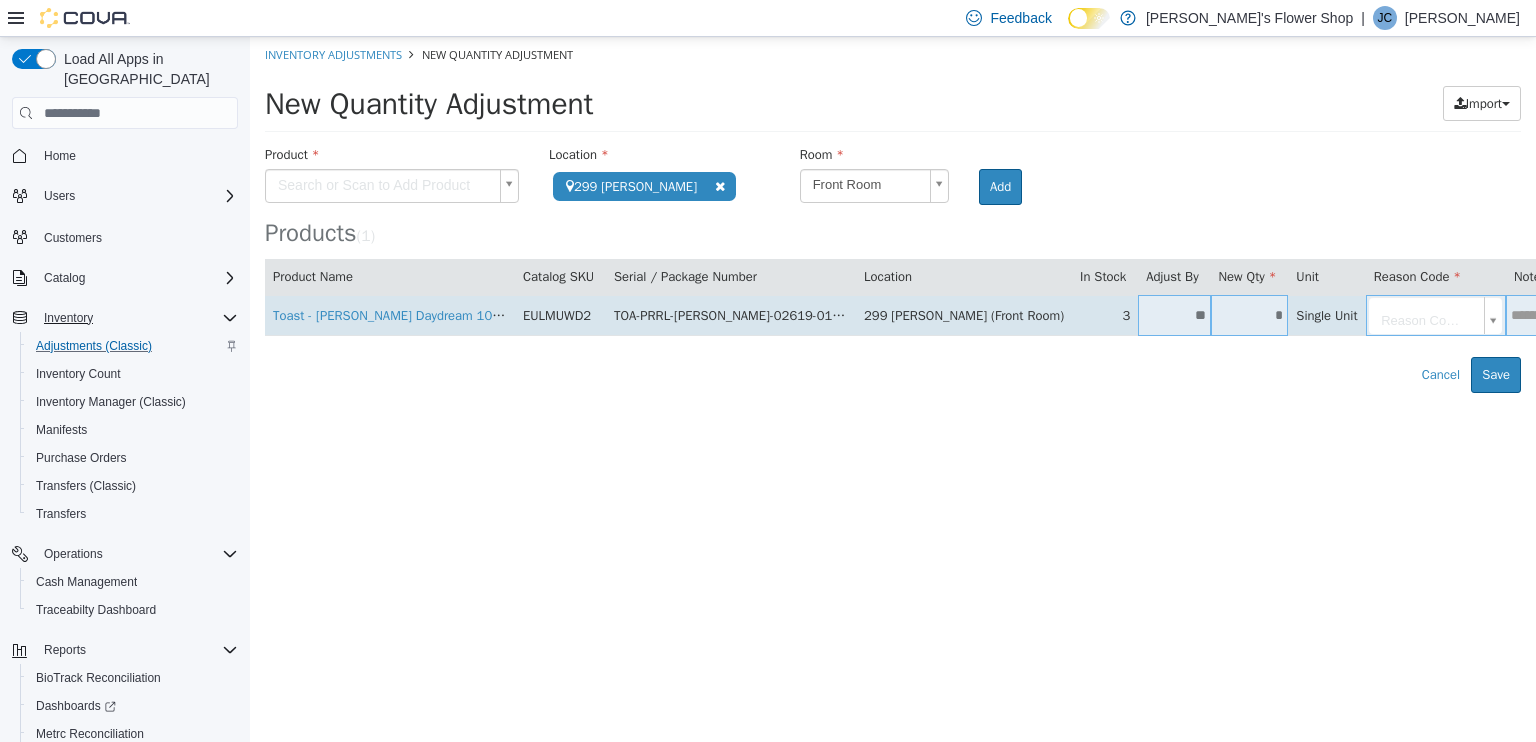 type on "**" 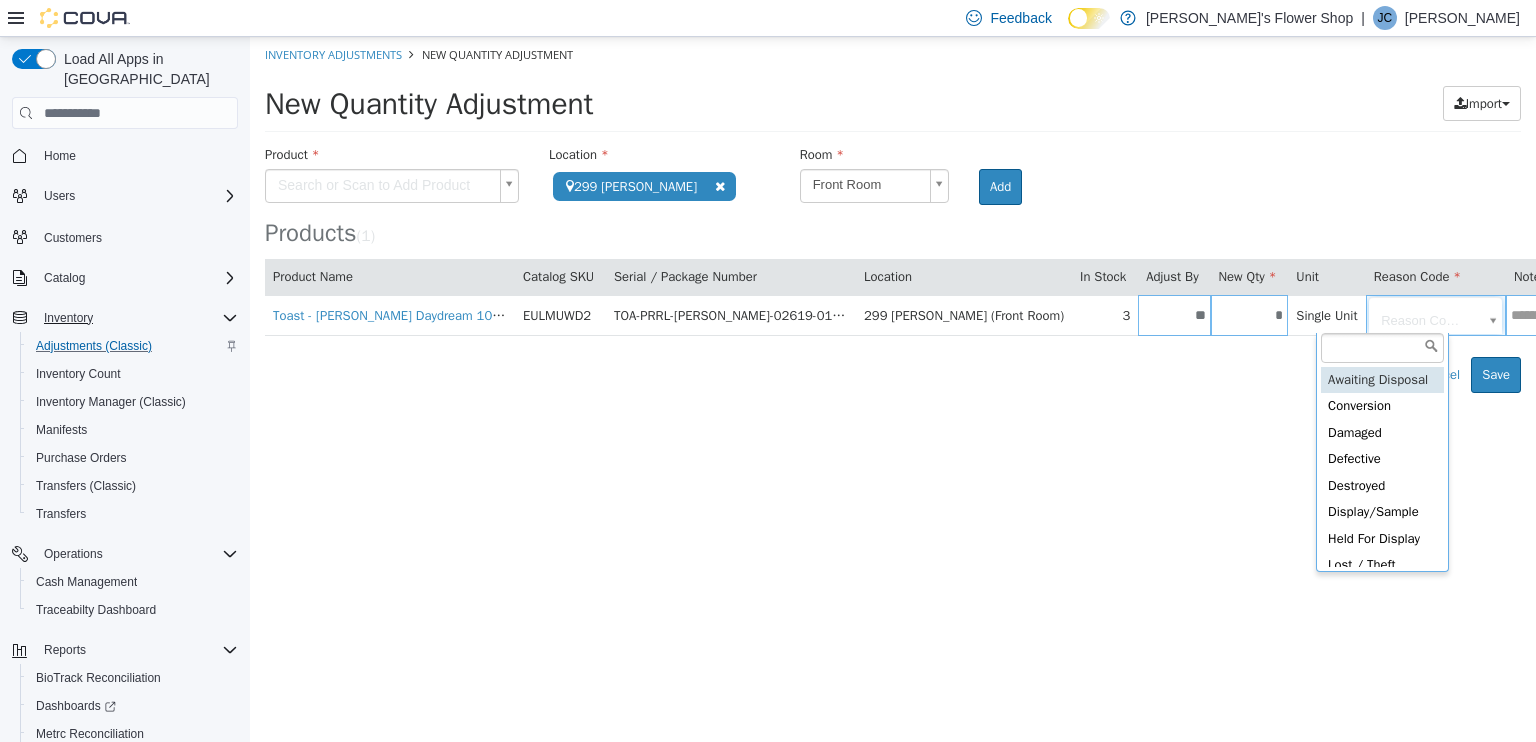 click on "**********" at bounding box center (893, 215) 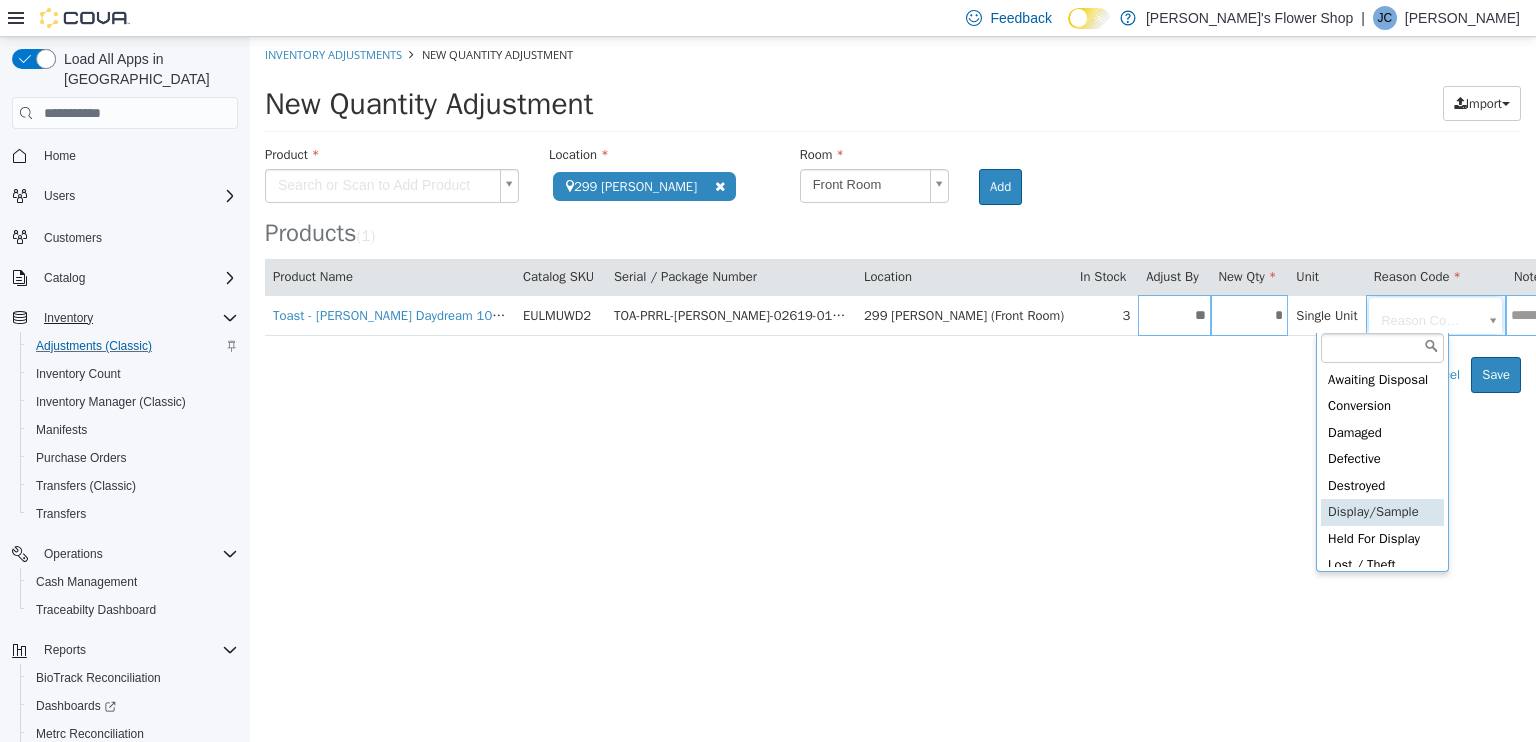 type on "**********" 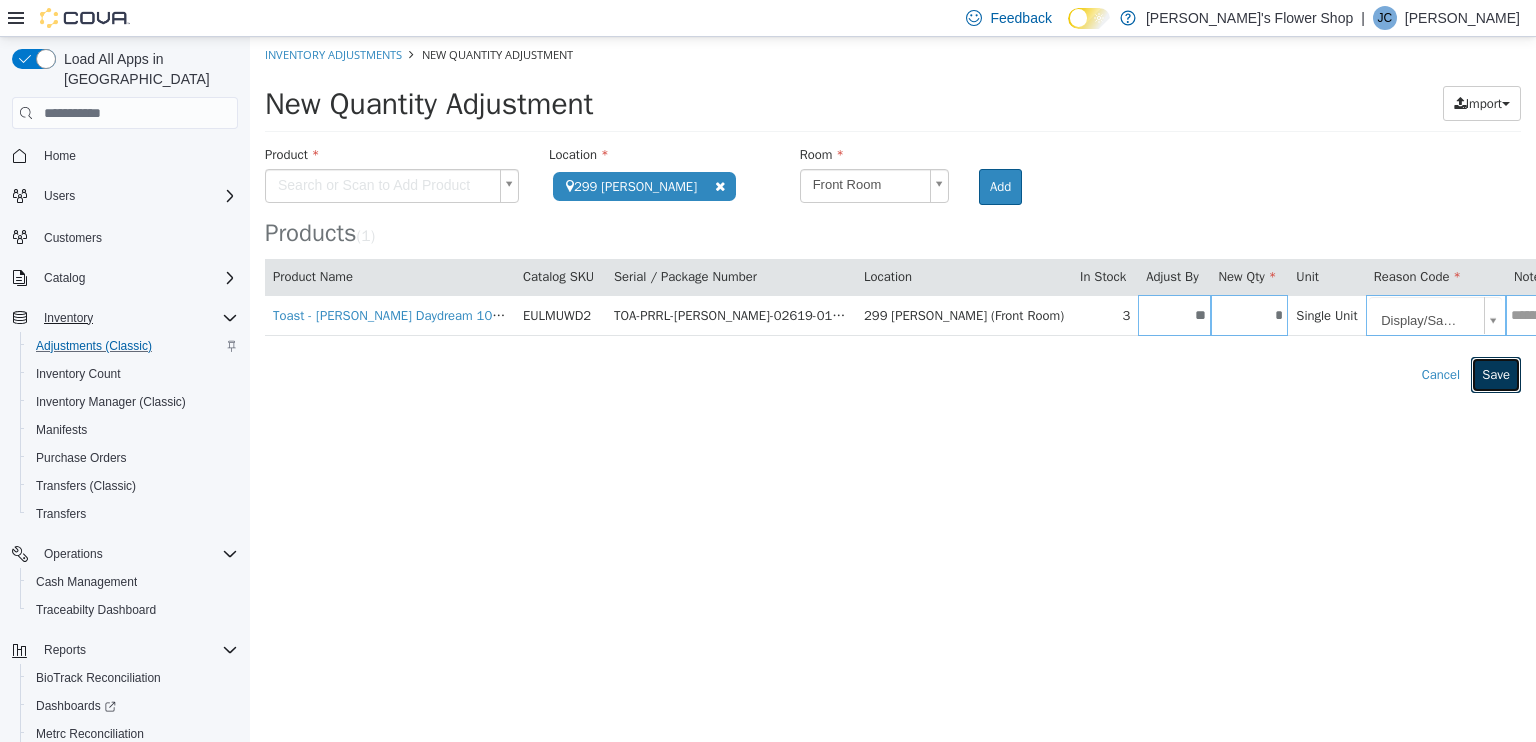click on "Save" at bounding box center [1496, 375] 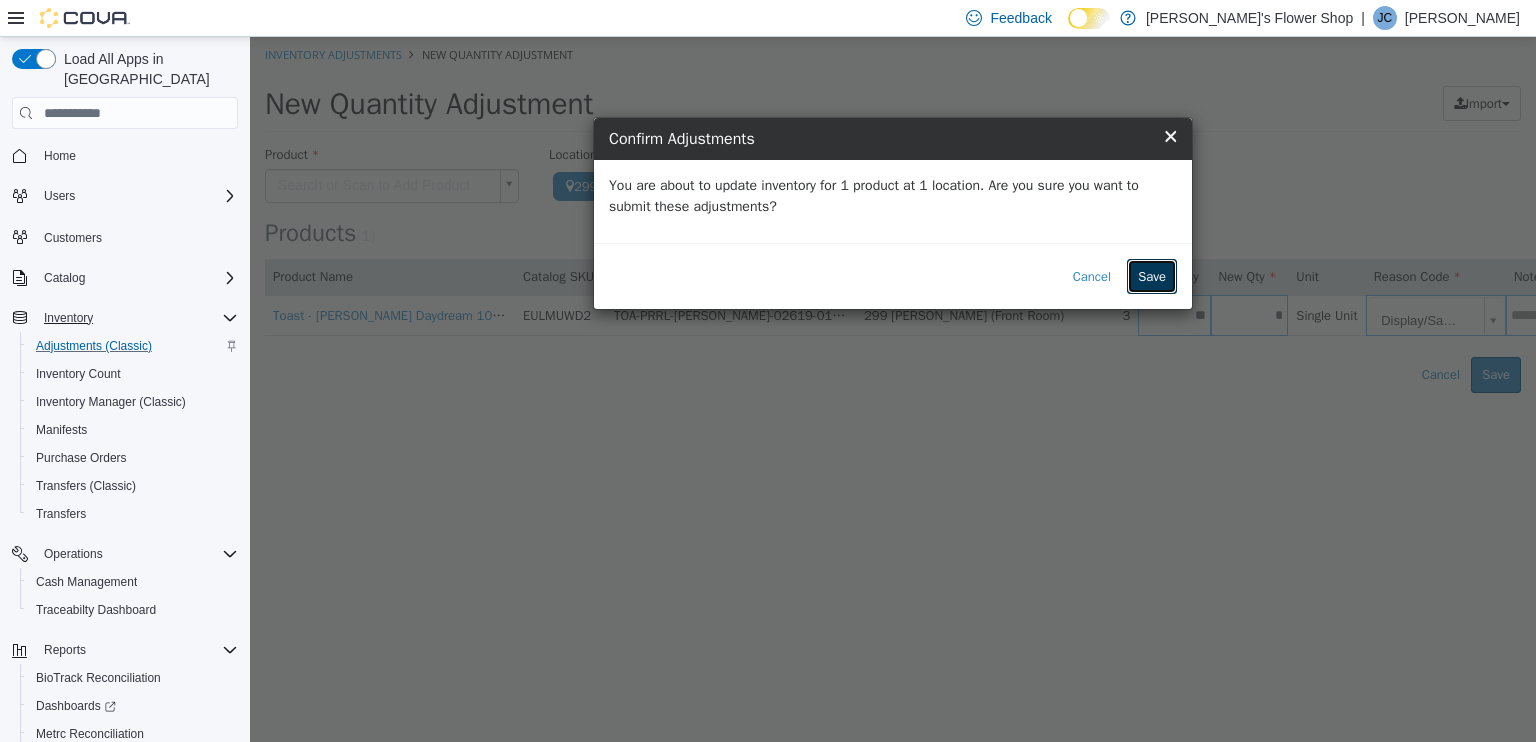 click on "Save" at bounding box center [1152, 277] 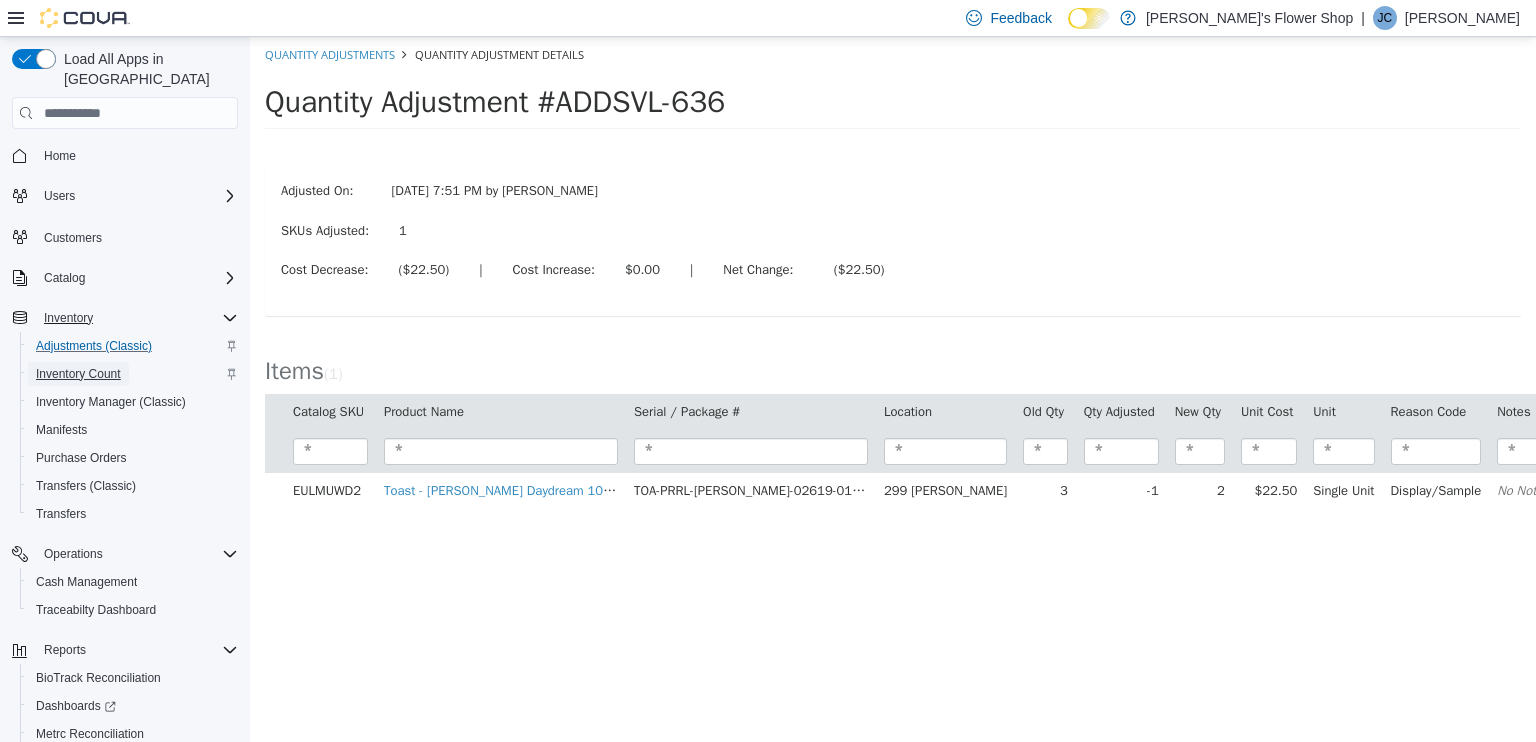 click on "Inventory Count" at bounding box center (78, 374) 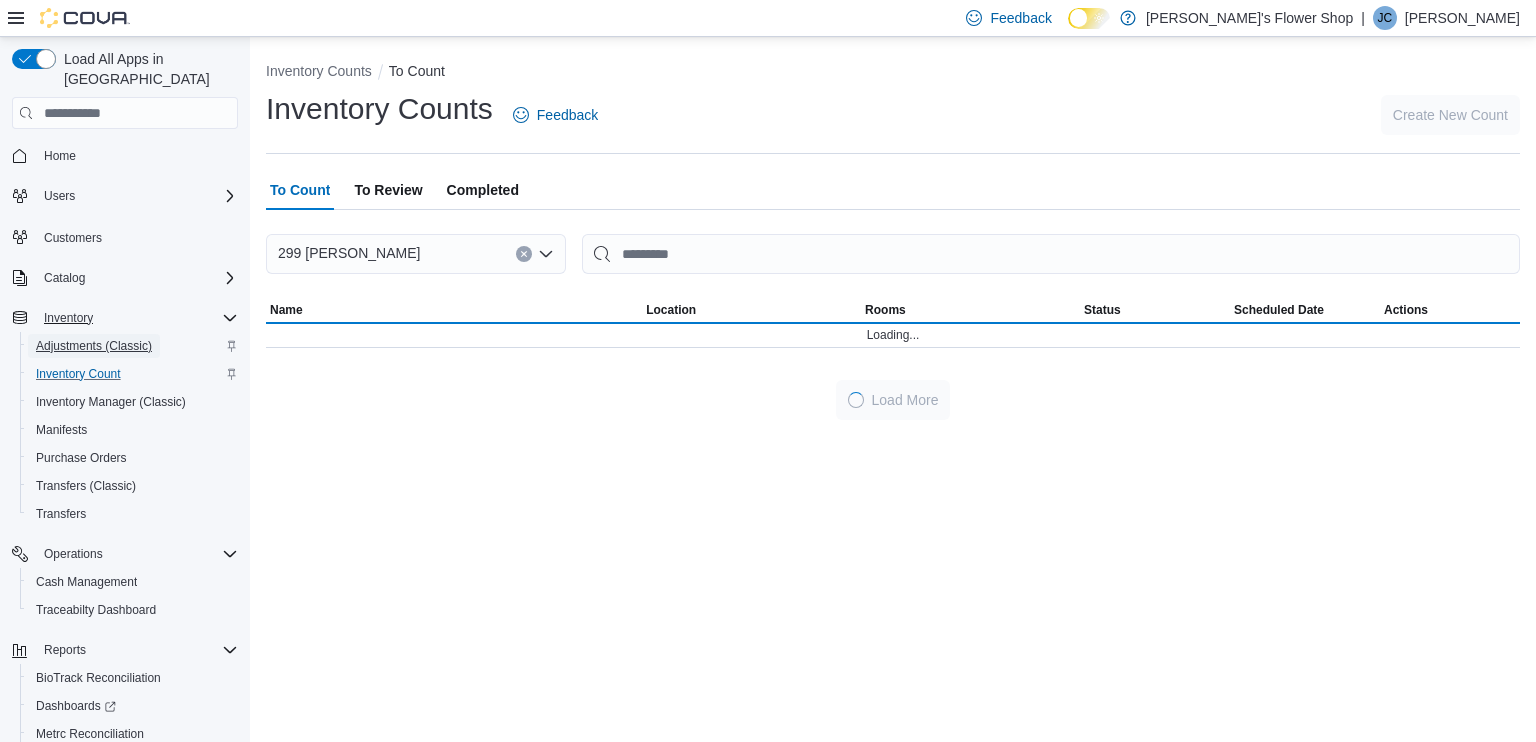 click on "Adjustments (Classic)" at bounding box center (94, 346) 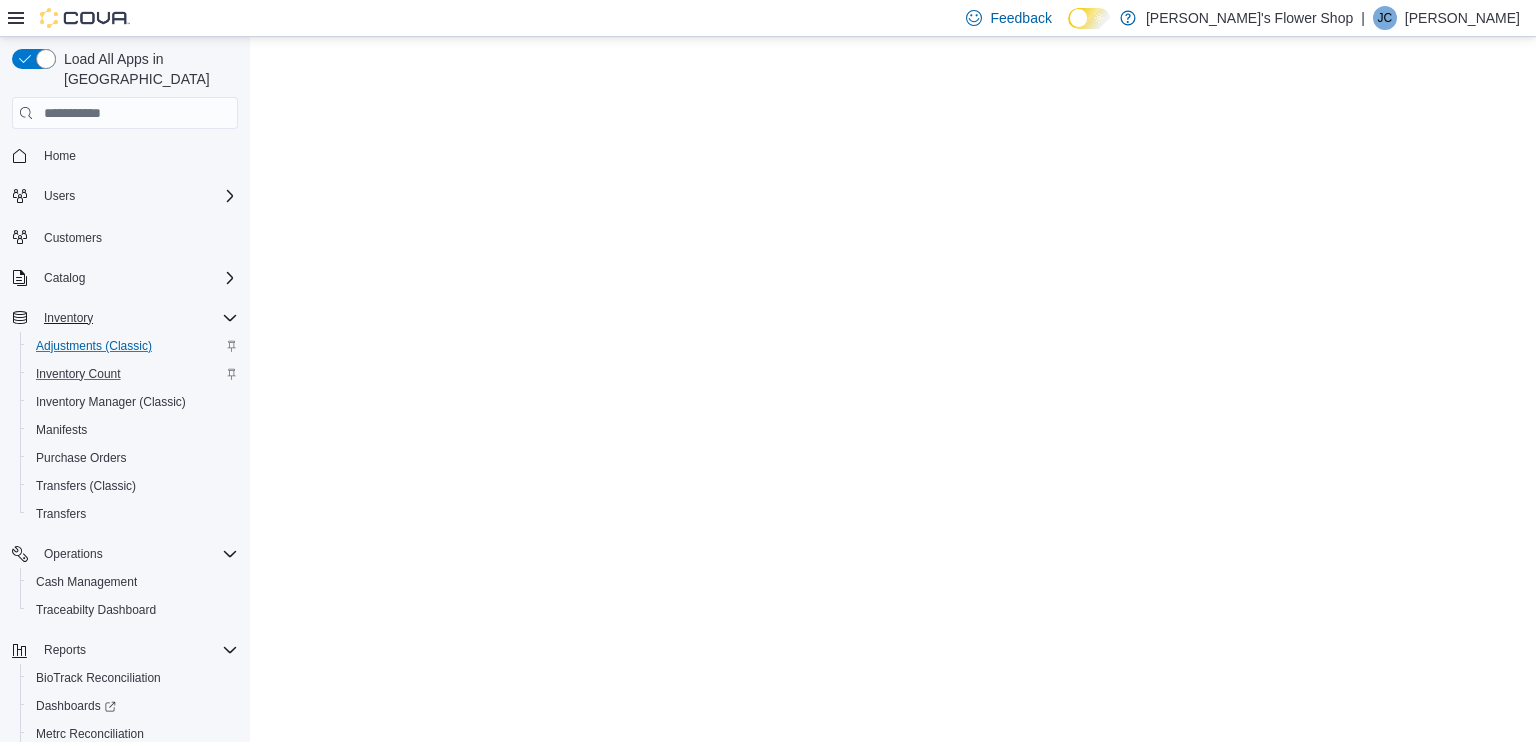 scroll, scrollTop: 0, scrollLeft: 0, axis: both 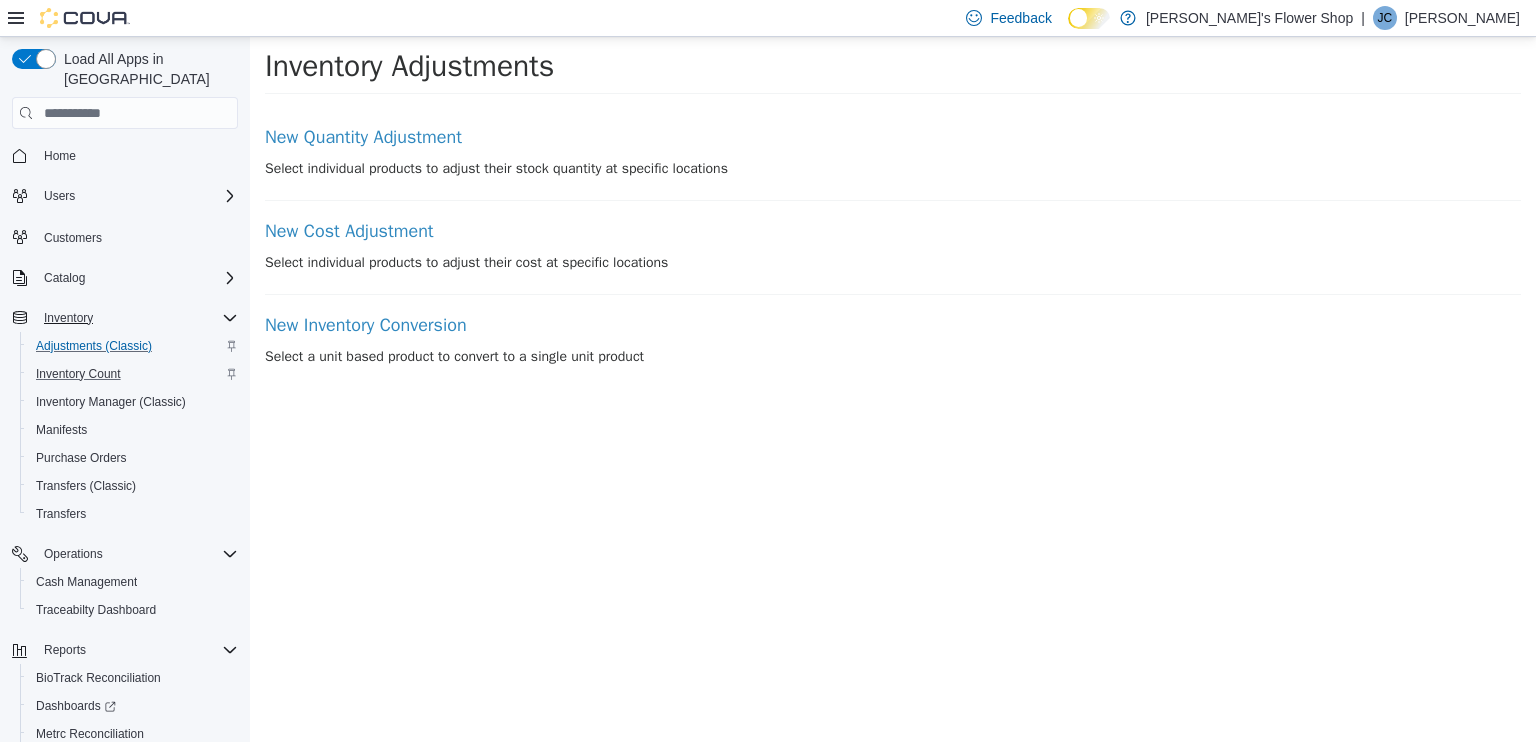 click on "New Quantity Adjustment Select individual products to adjust their stock quantity at specific locations" at bounding box center [893, 164] 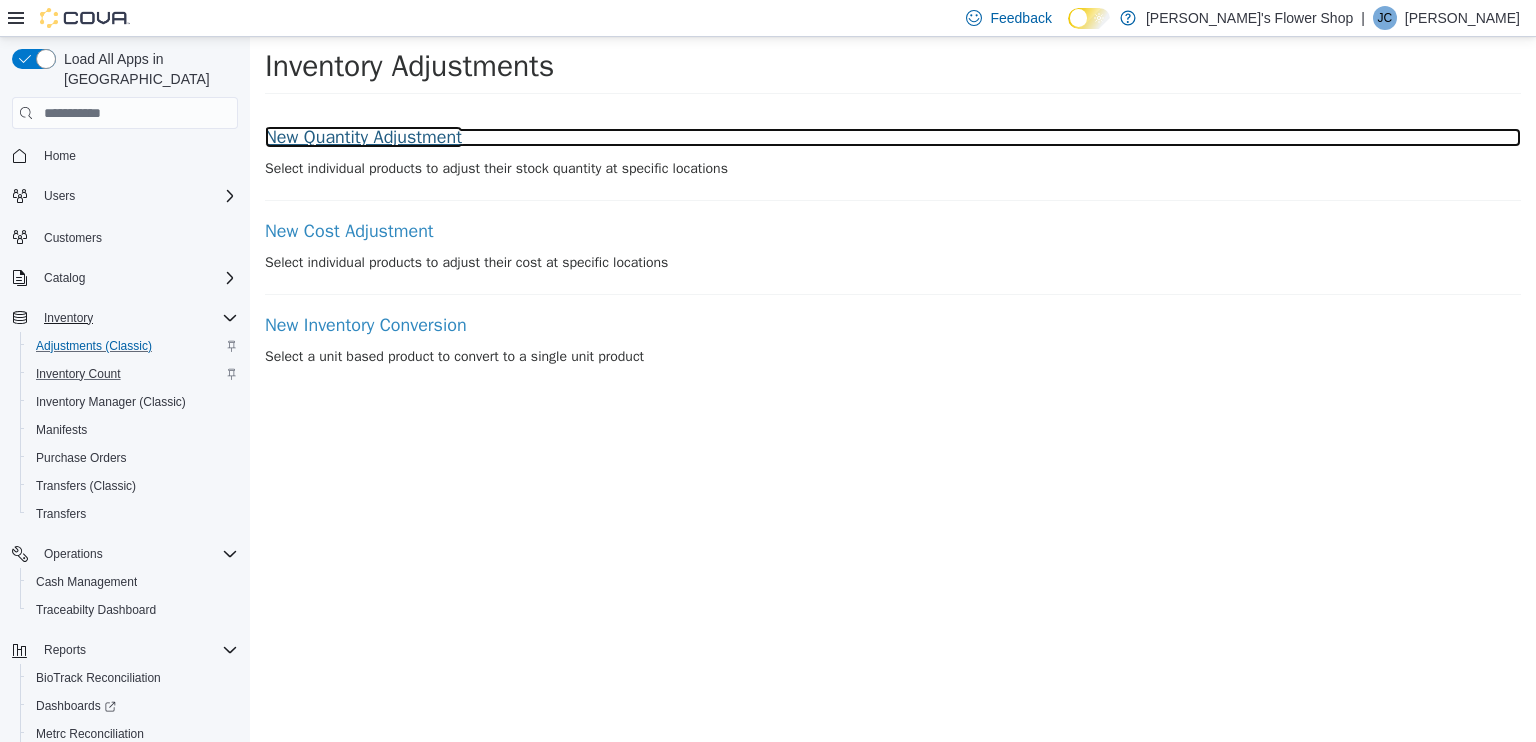 click on "New Quantity Adjustment" at bounding box center (893, 138) 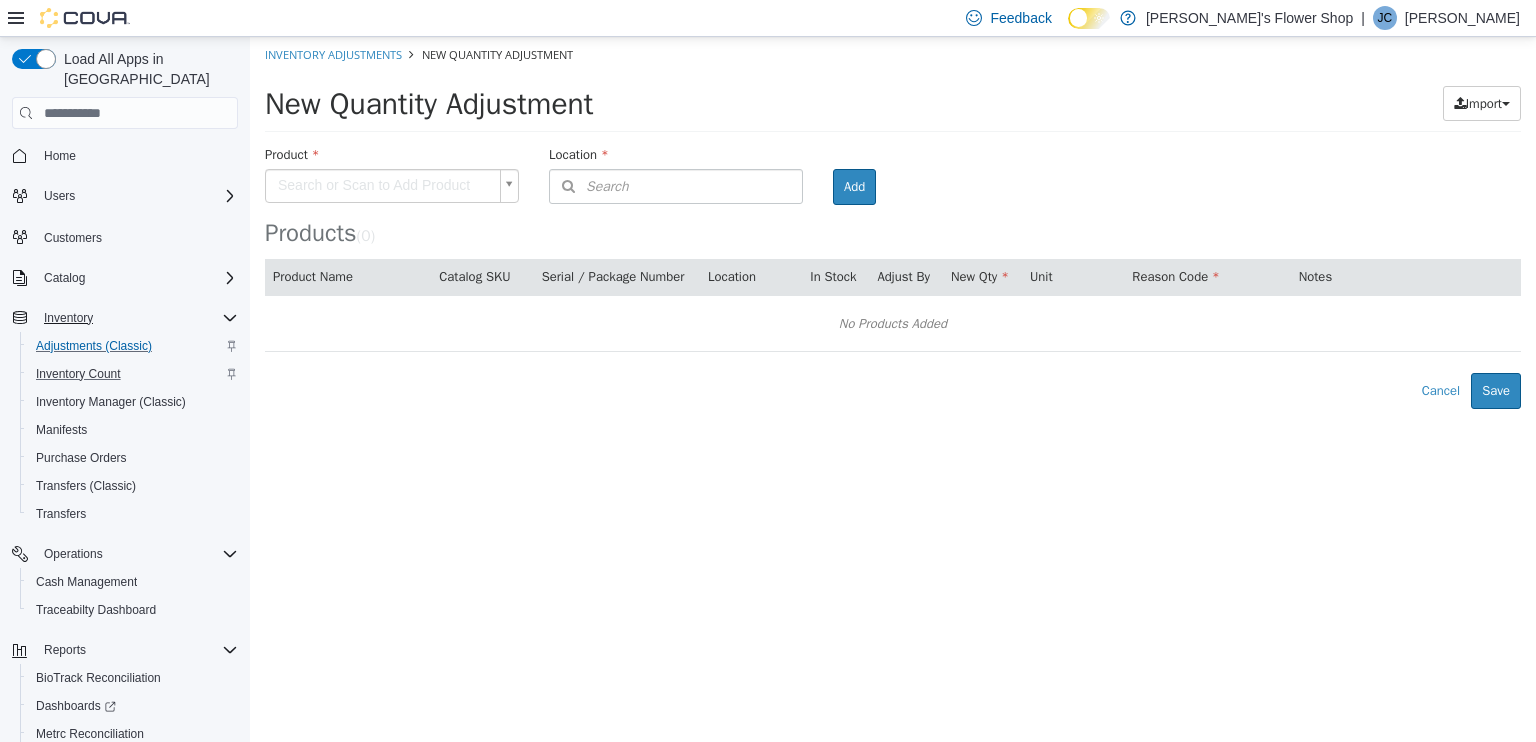 click on "×
Inventory Adjustments
New Quantity Adjustment
New Quantity Adjustment
Import  Inventory Export (.CSV) Package List (.TXT)
Product     Search or Scan to Add Product                             Location Search Type 3 or more characters or browse       Misha's Flower Shop     (1)         299 [PERSON_NAME]         Room   Add Products  ( 0 ) Product Name Catalog SKU Serial / Package Number Location In Stock Adjust By New Qty Unit Reason Code Notes No Products Added Error saving adjustment please resolve the errors above. Cancel Save" at bounding box center [893, 223] 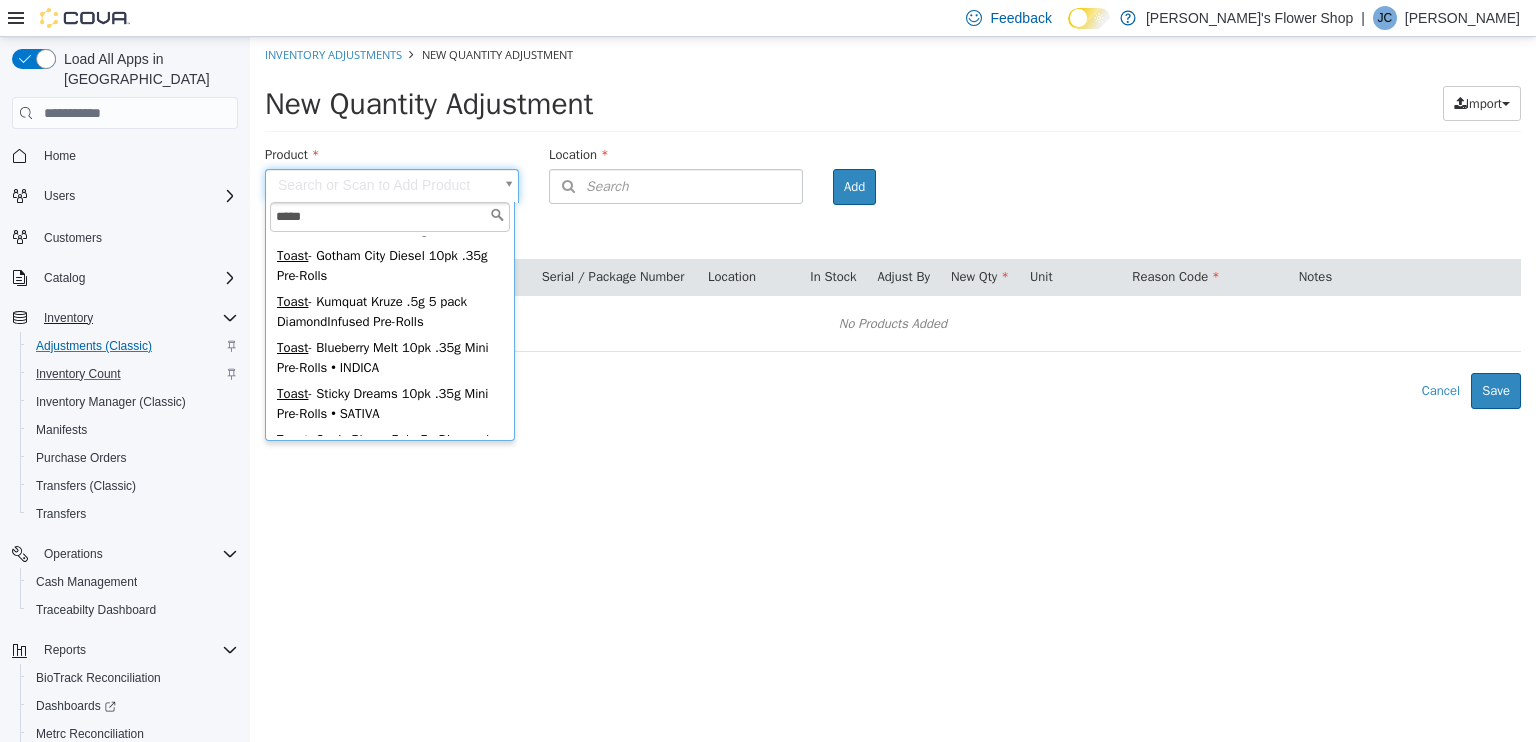 scroll, scrollTop: 359, scrollLeft: 0, axis: vertical 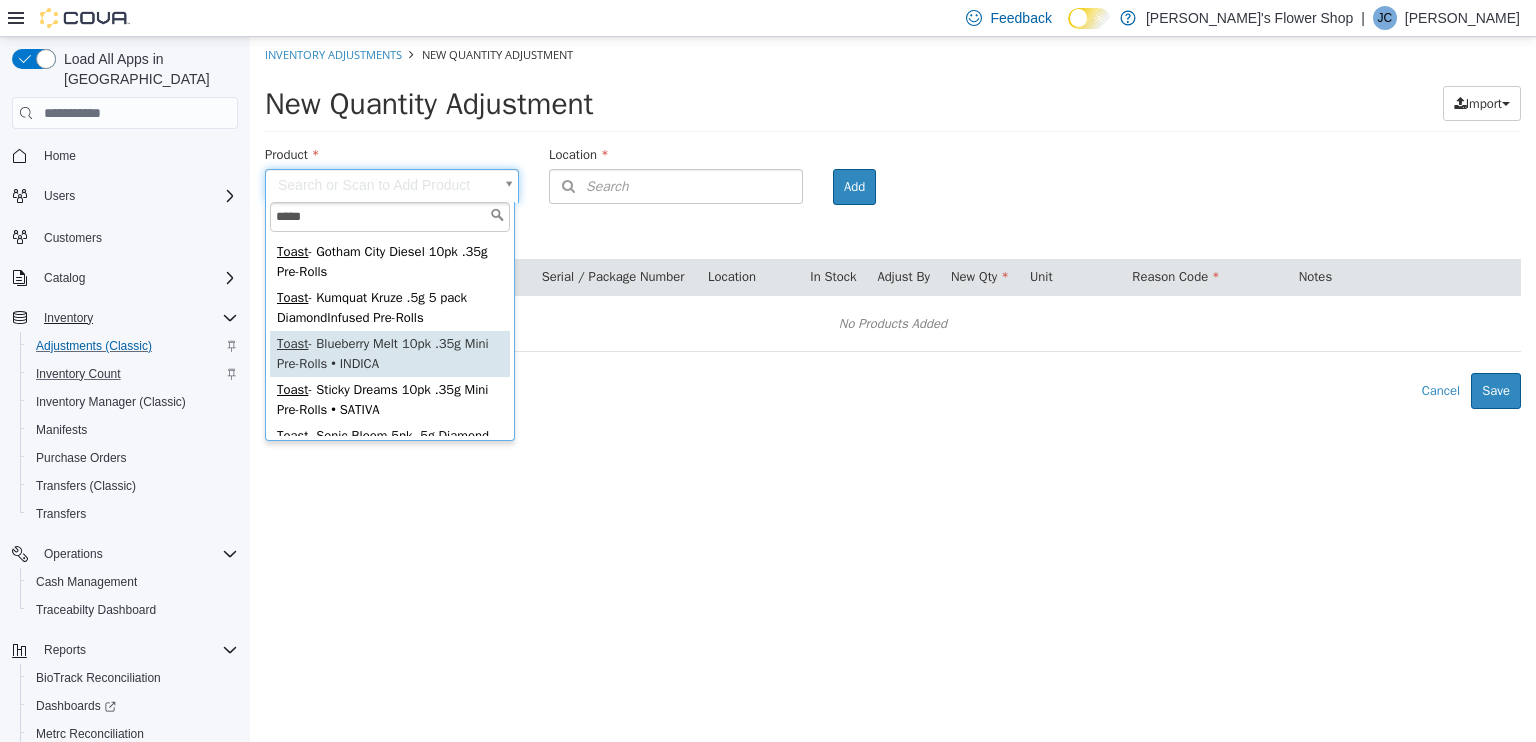 type on "*****" 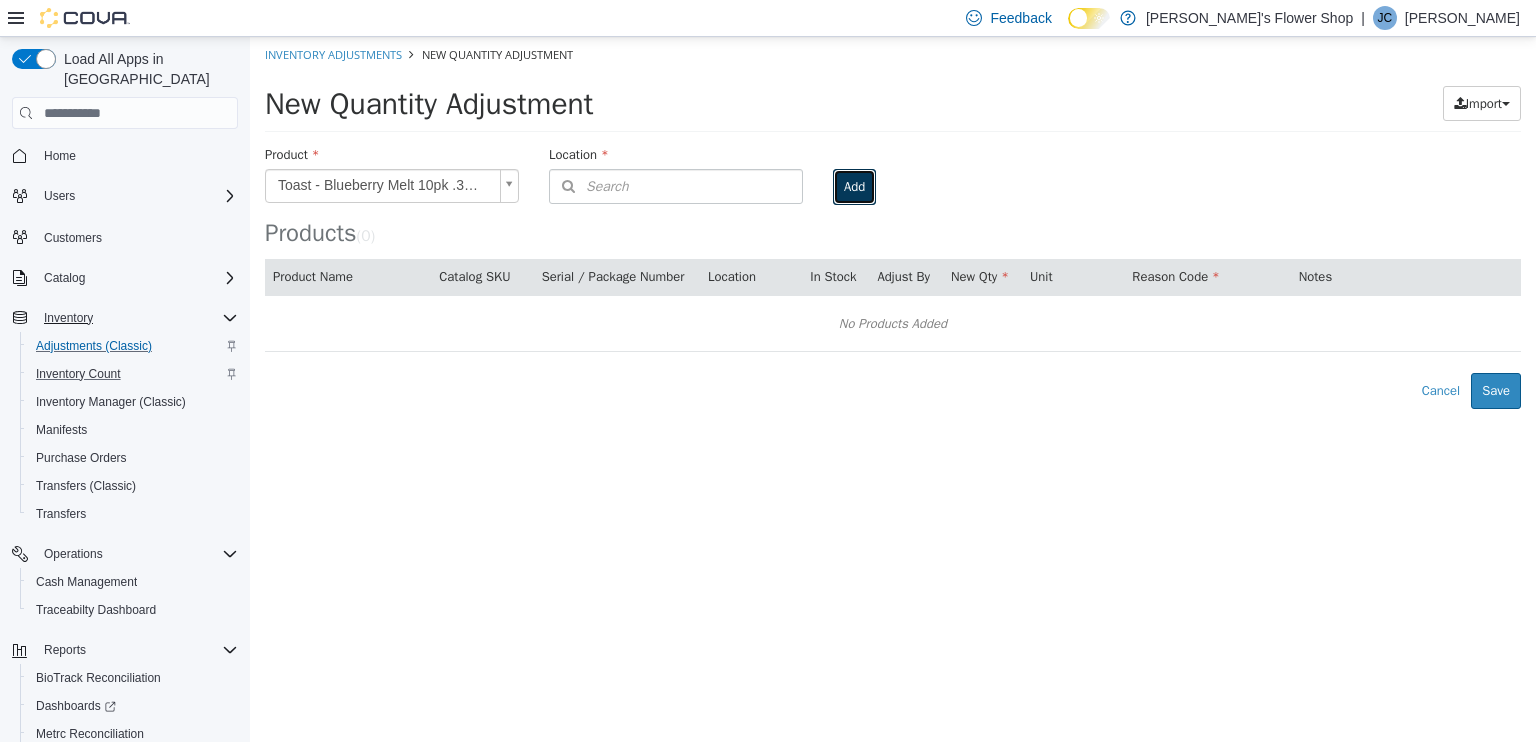 click on "Add" at bounding box center (854, 187) 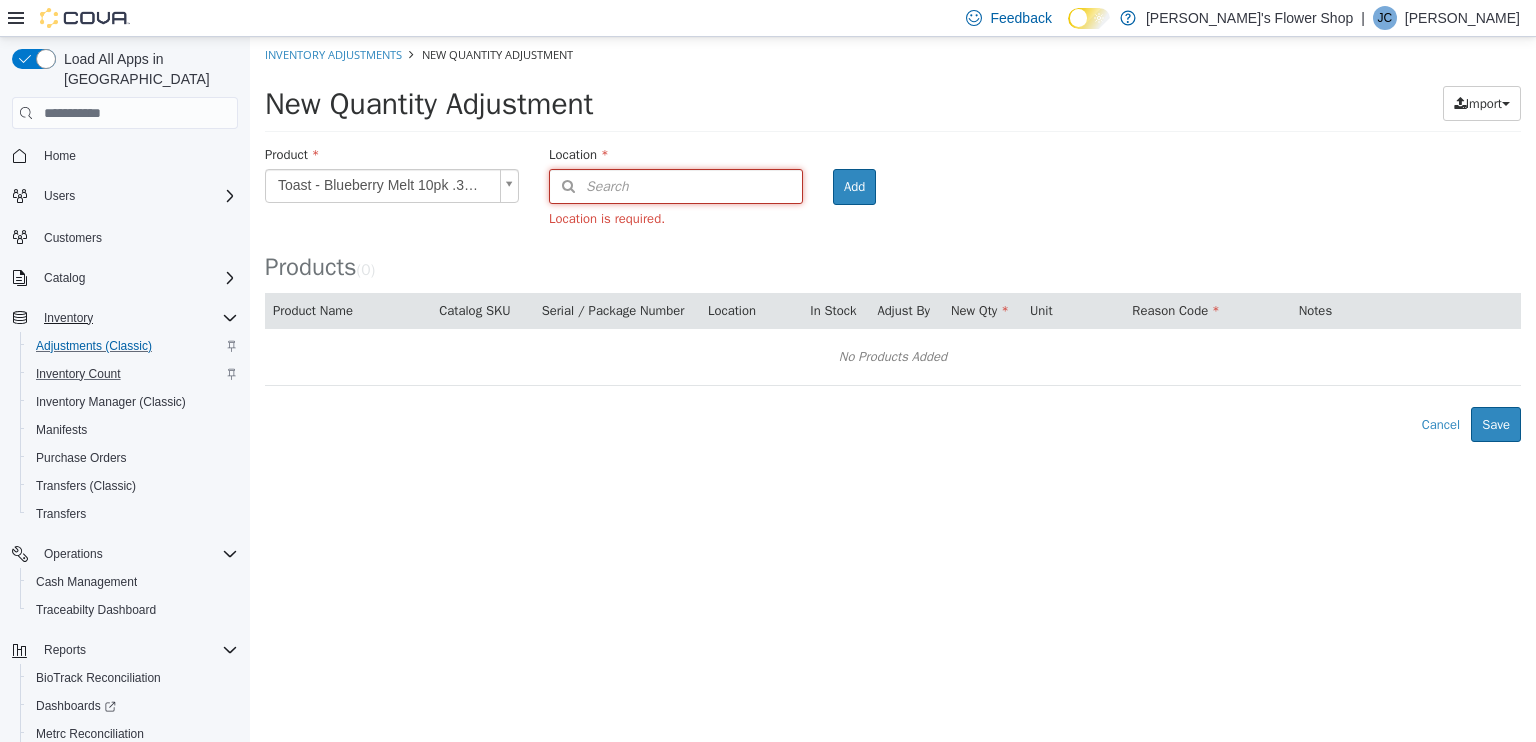 click on "Search" at bounding box center [676, 186] 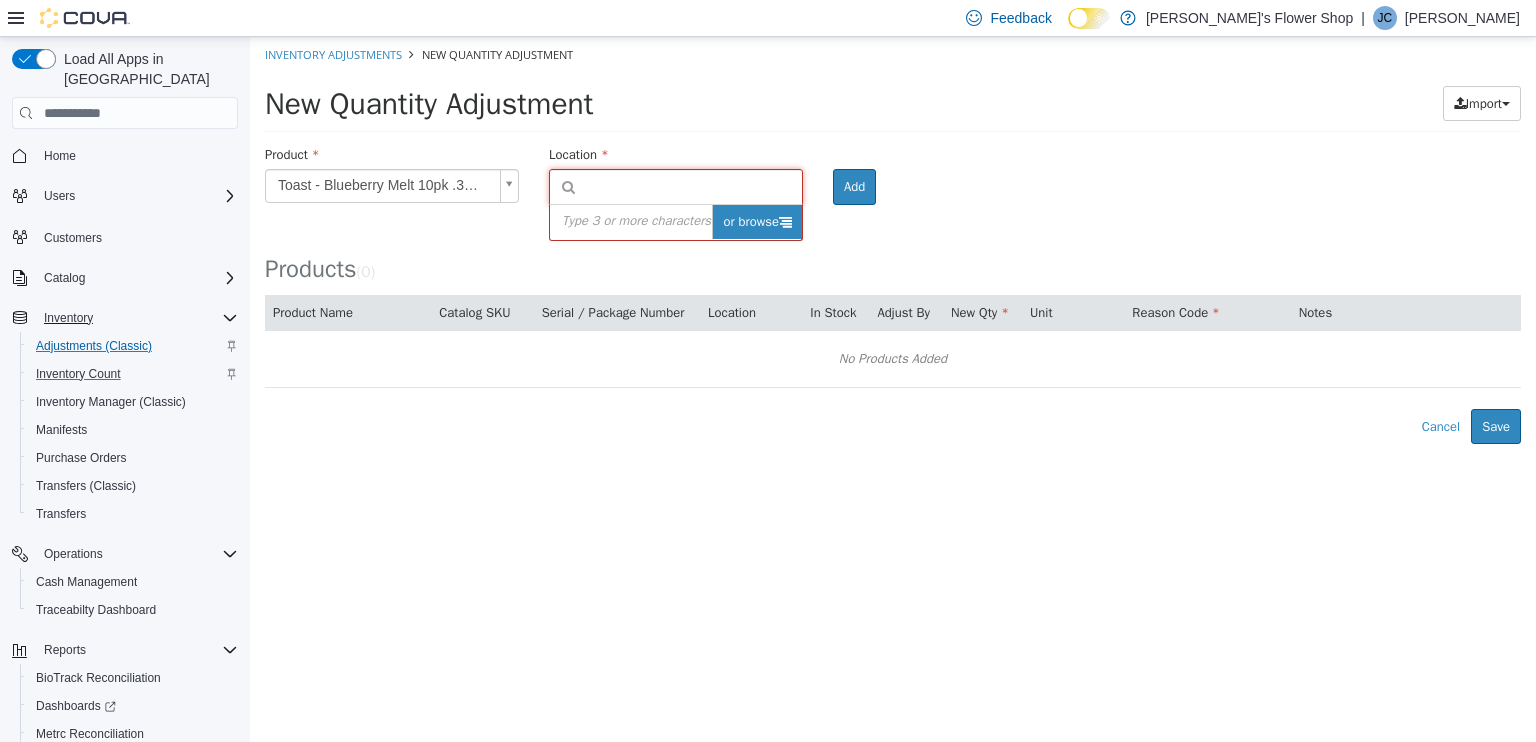 click on "or browse" at bounding box center (757, 222) 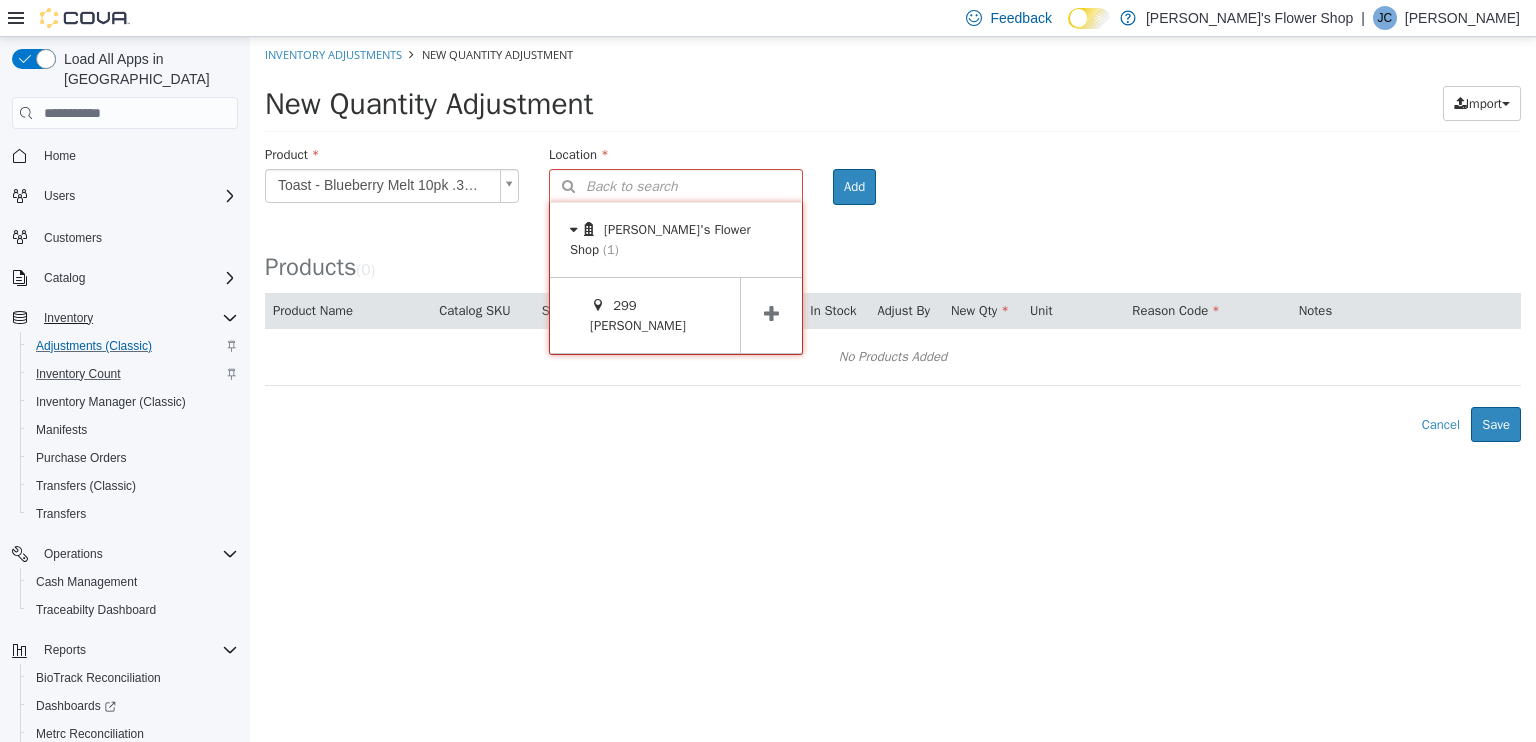 click at bounding box center (771, 315) 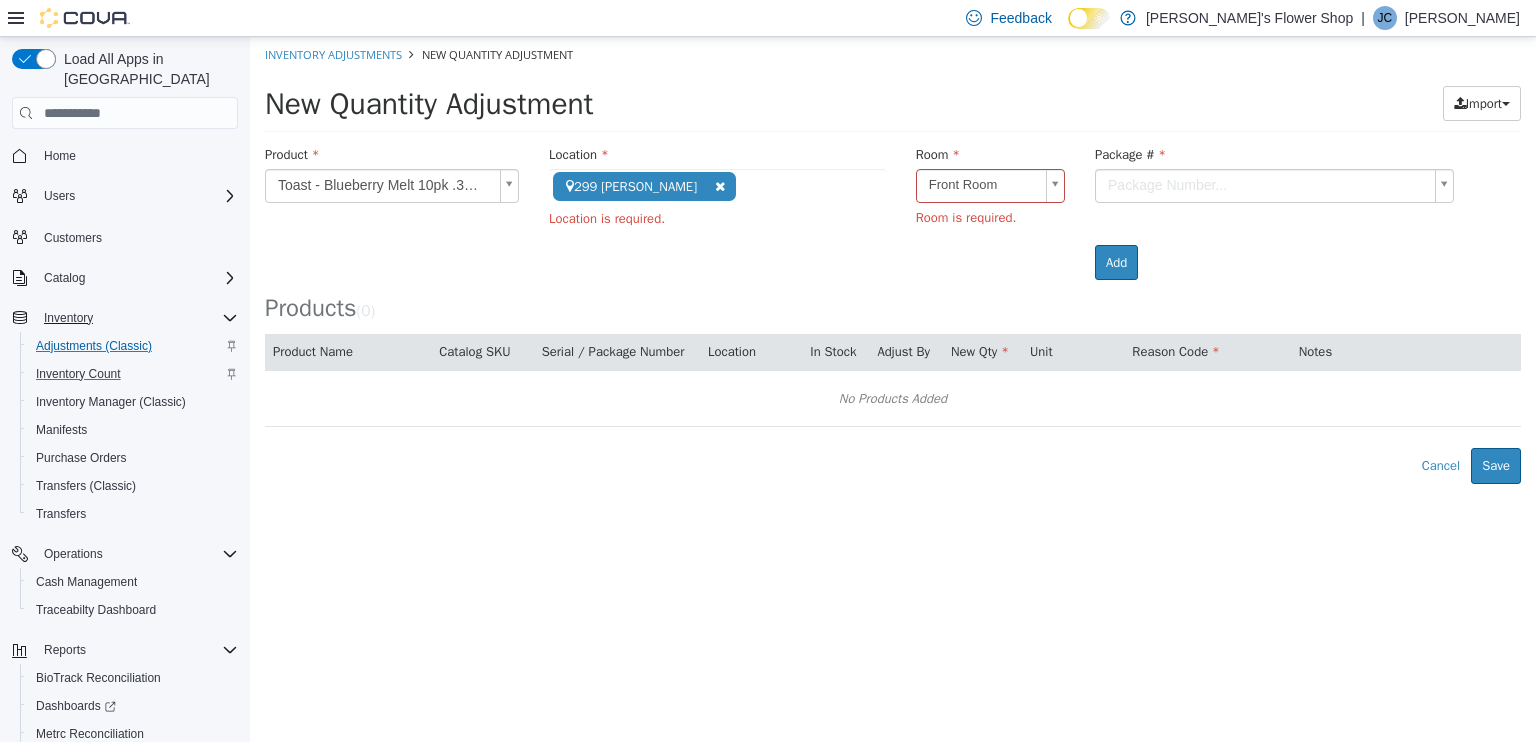 click on "**********" at bounding box center [893, 260] 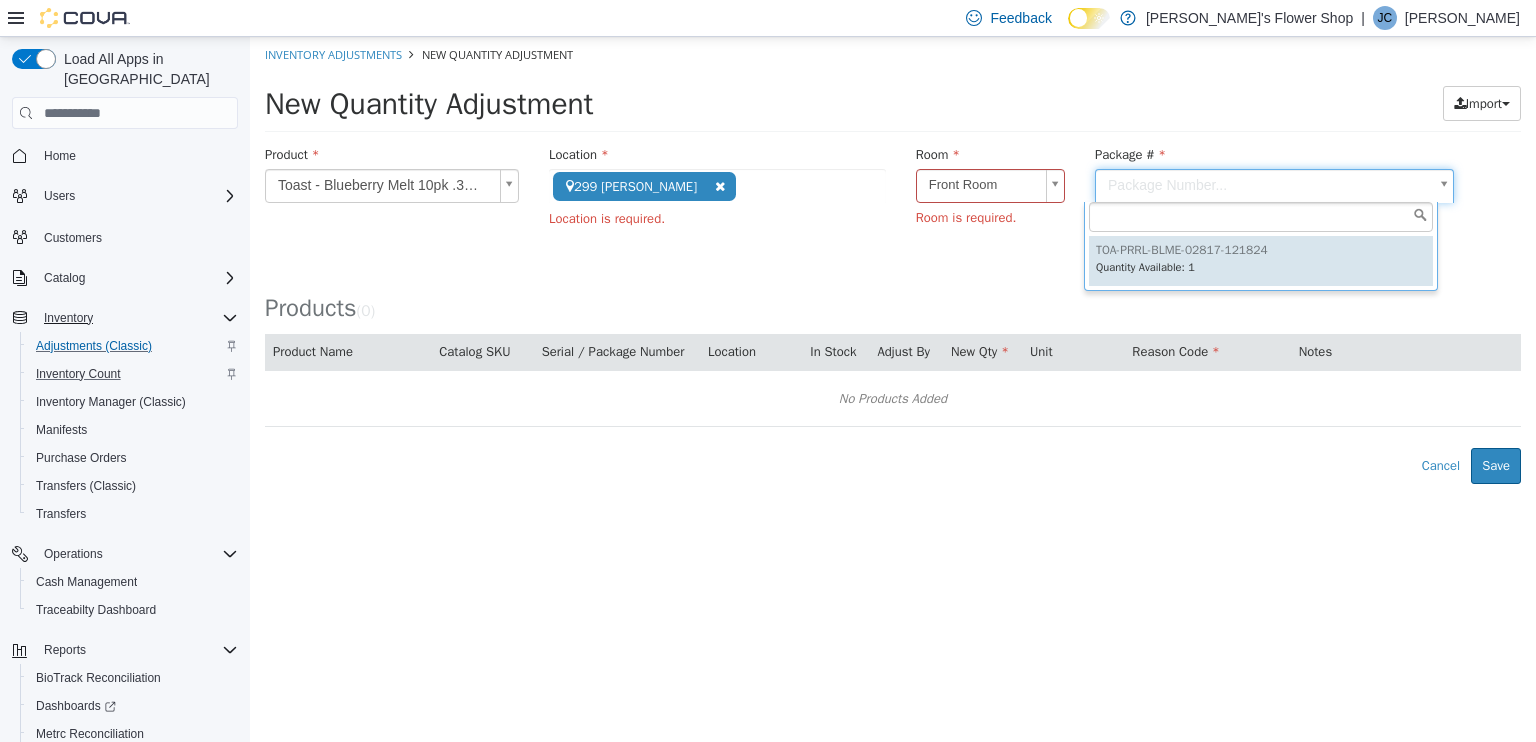 type on "**********" 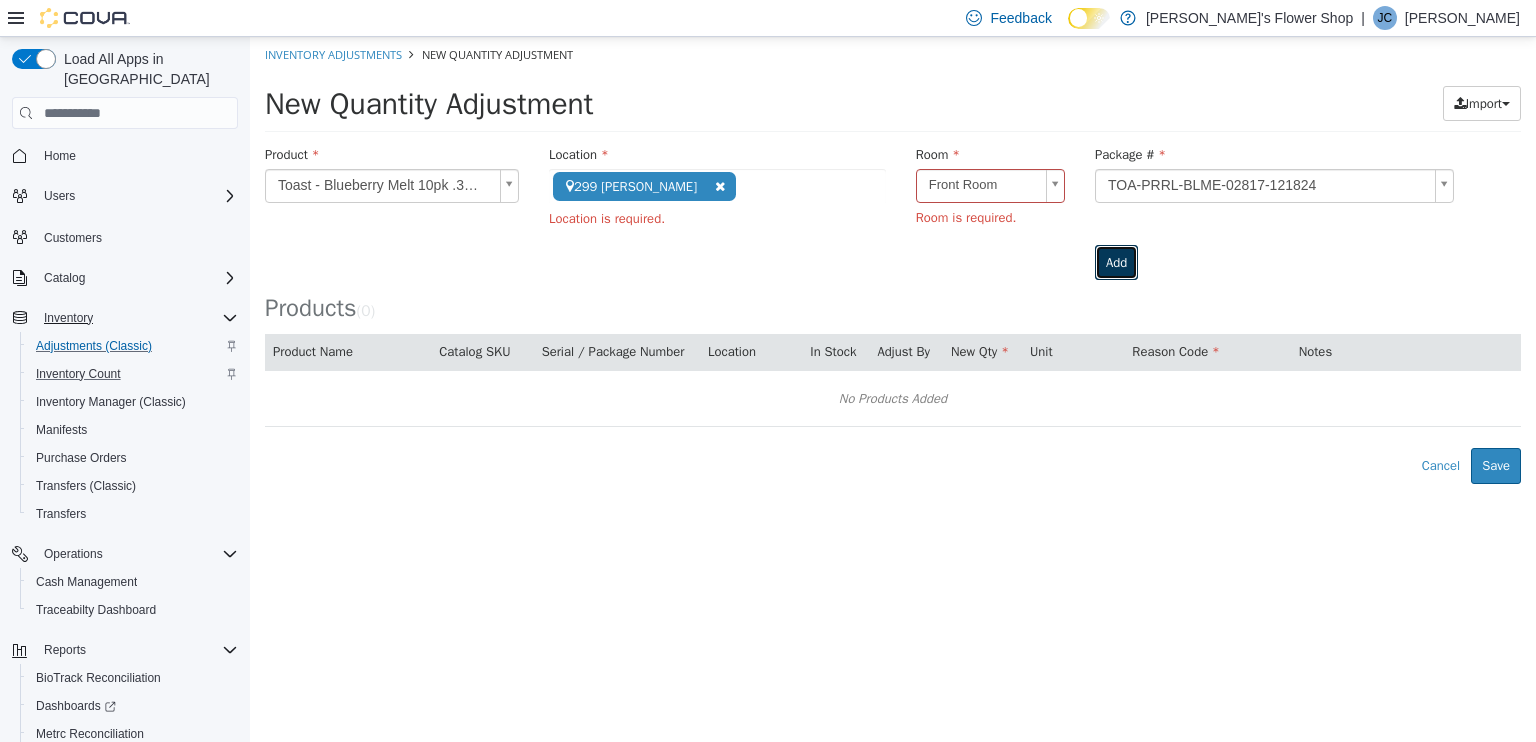 click on "Add" at bounding box center (1116, 263) 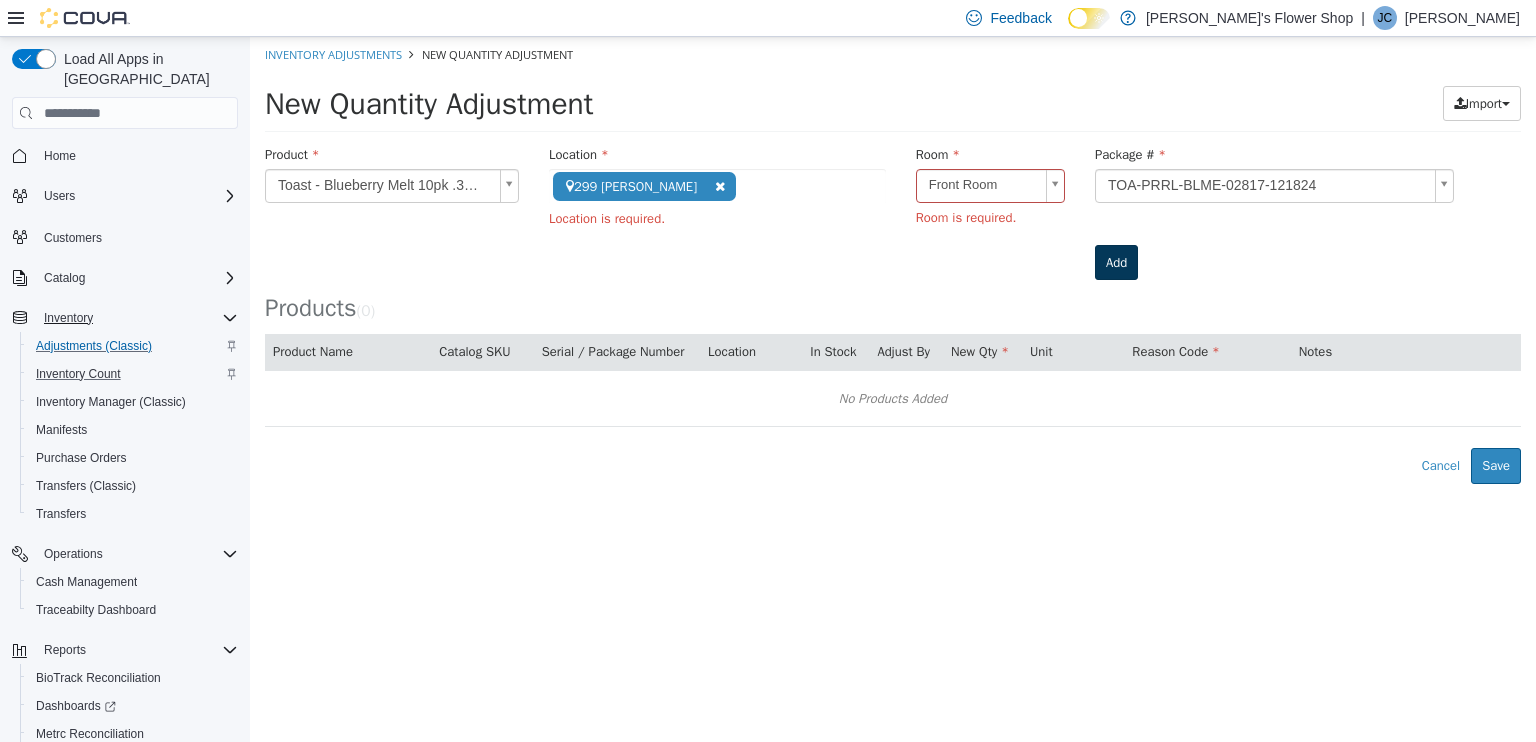 type 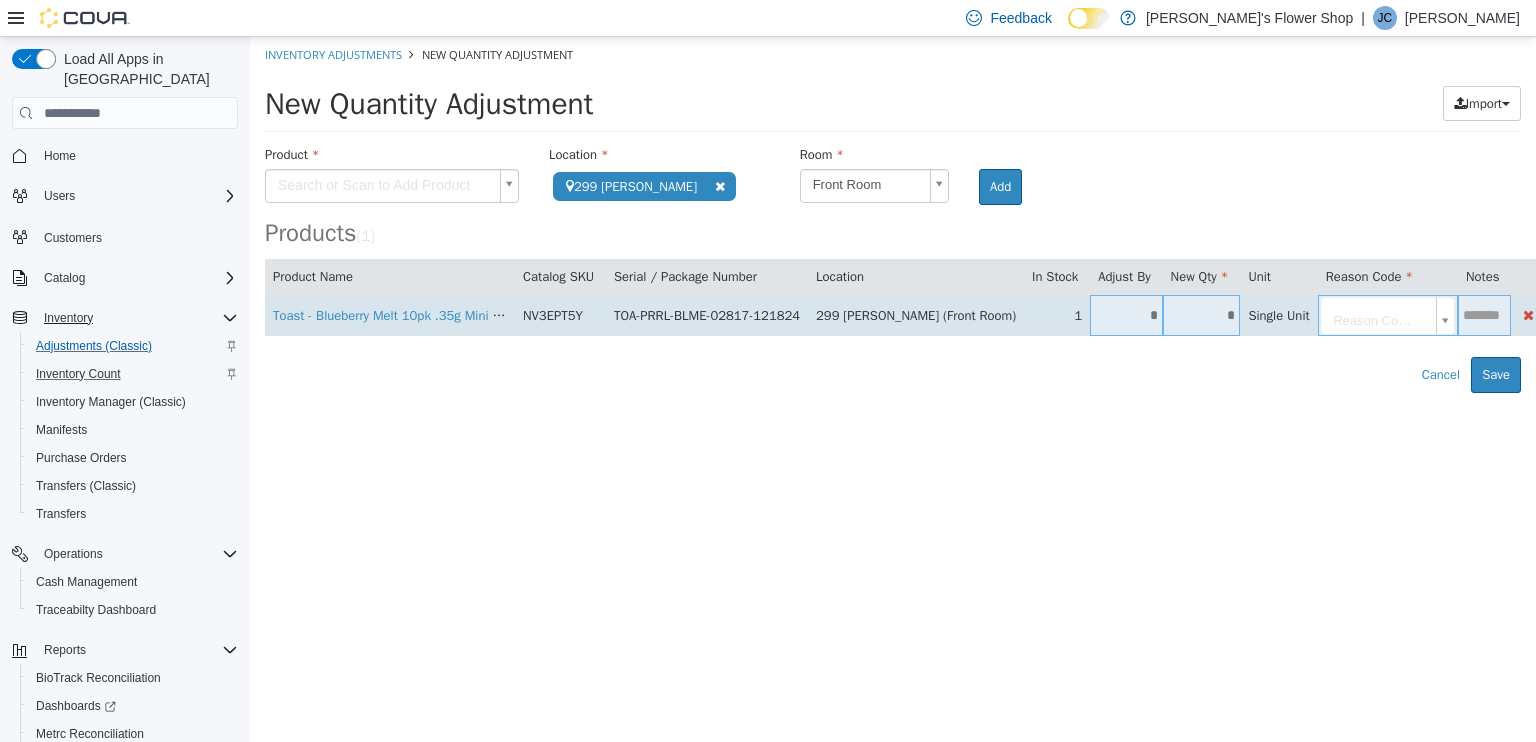 click on "*" at bounding box center (1126, 315) 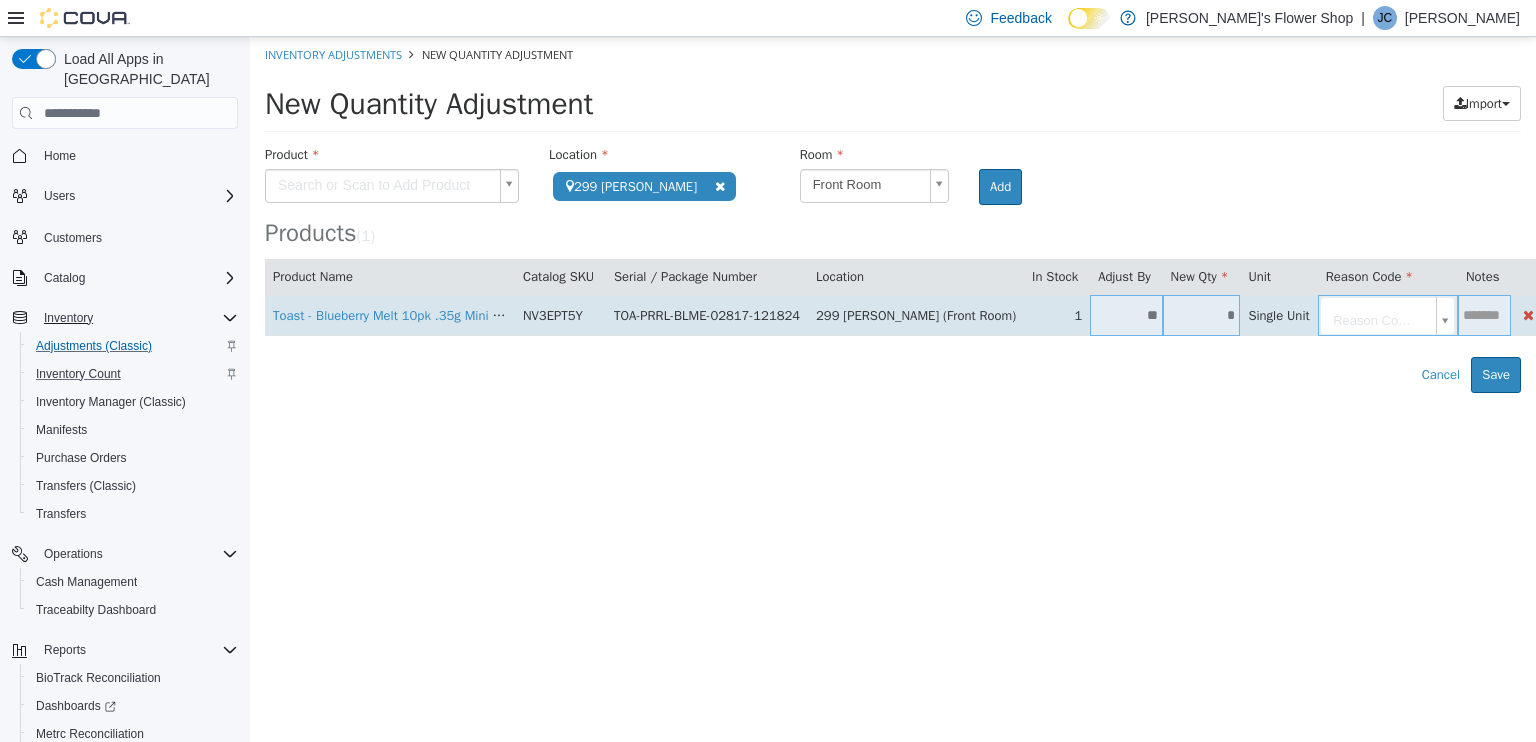 type on "**" 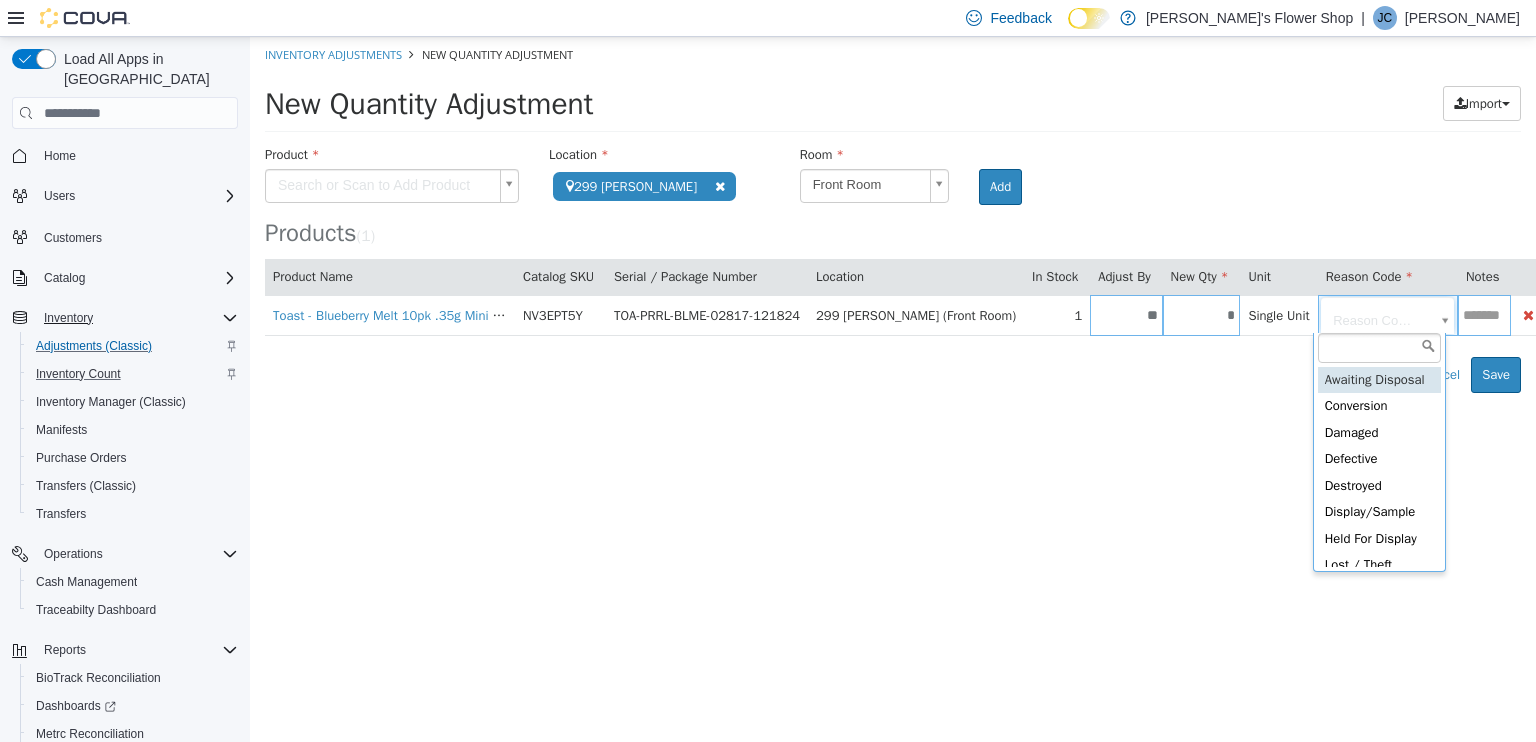 click on "**********" at bounding box center (893, 215) 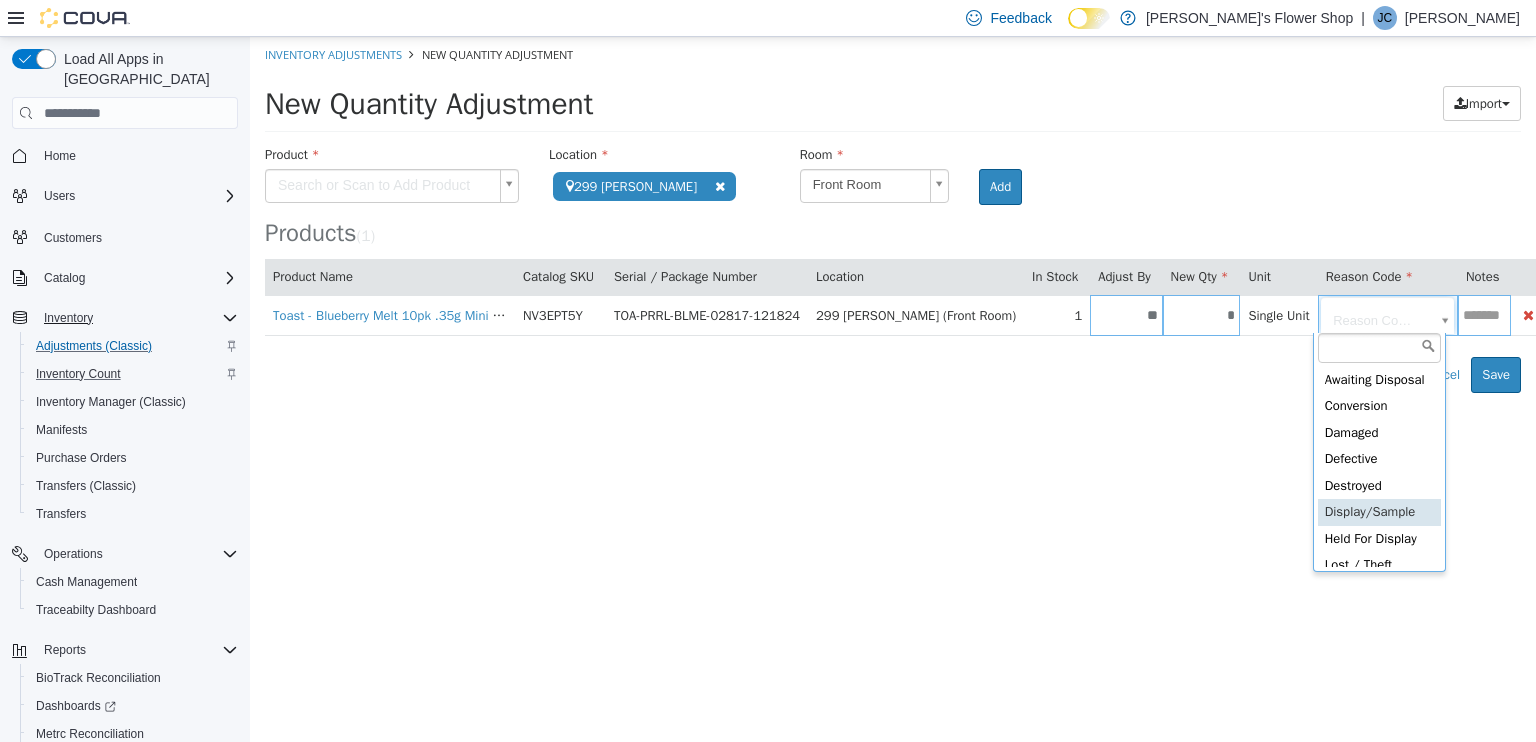 type on "**********" 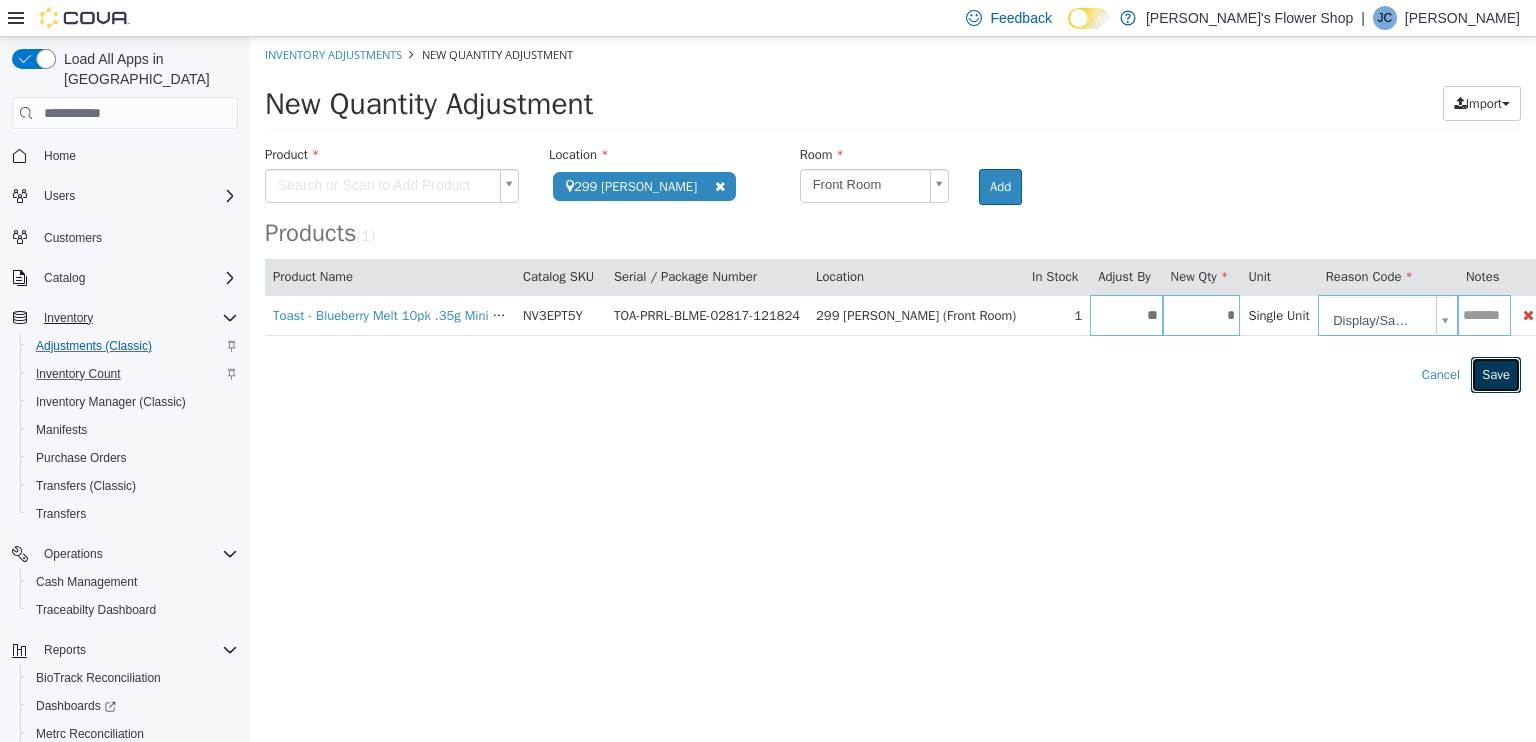click on "Save" at bounding box center (1496, 375) 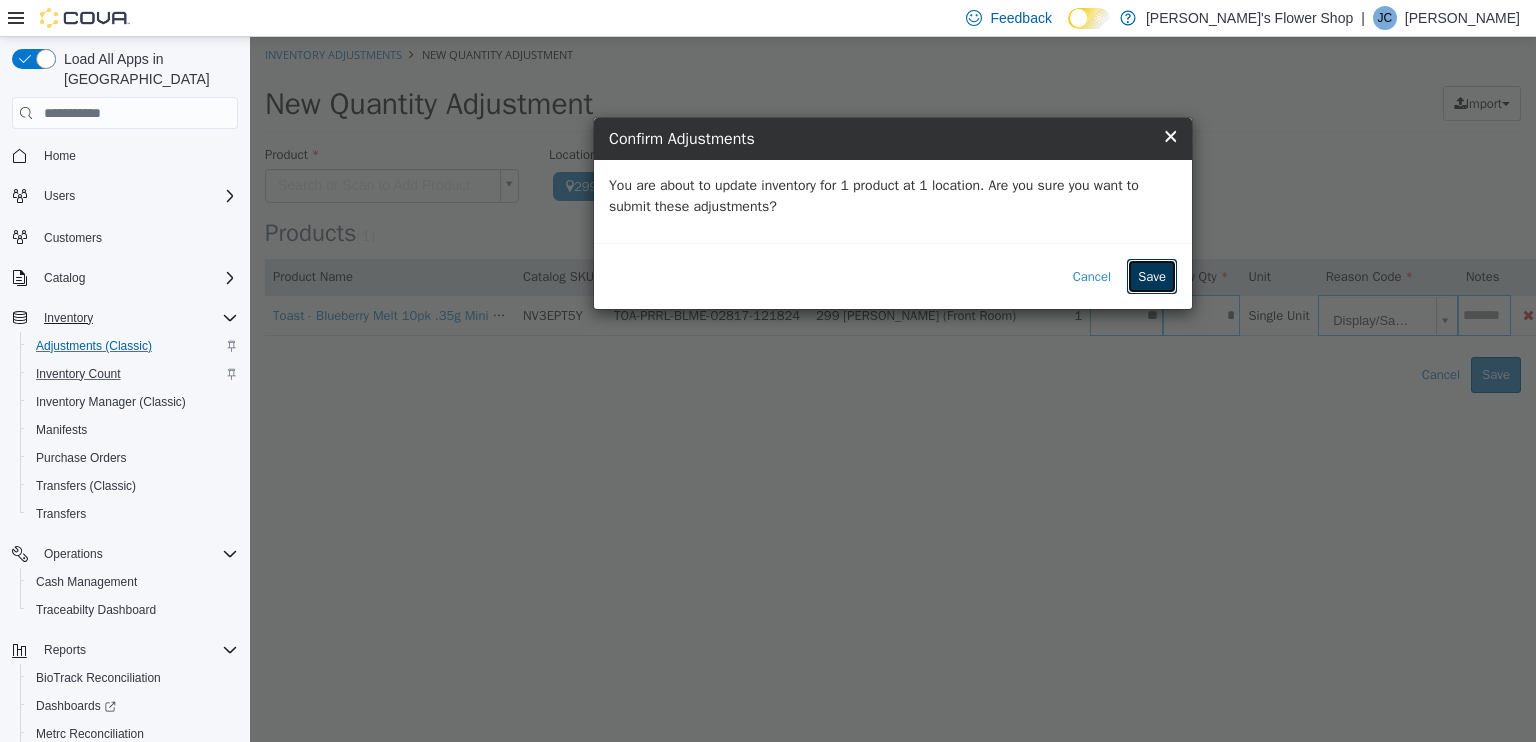 click on "Save" at bounding box center [1152, 277] 